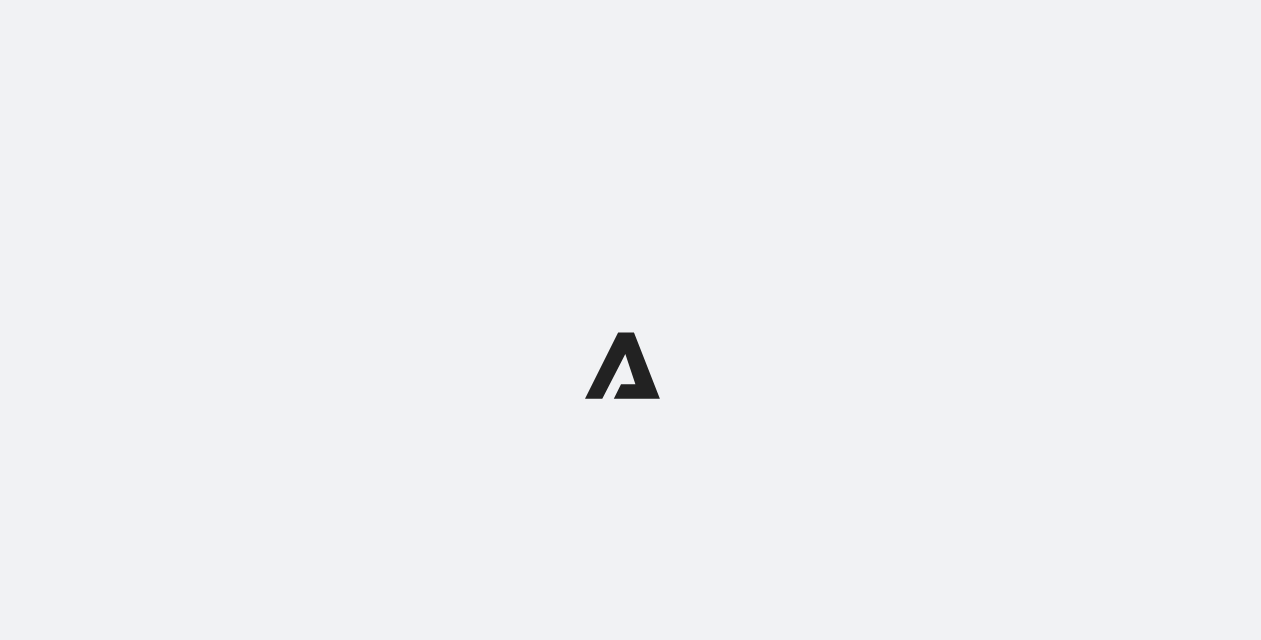 scroll, scrollTop: 0, scrollLeft: 0, axis: both 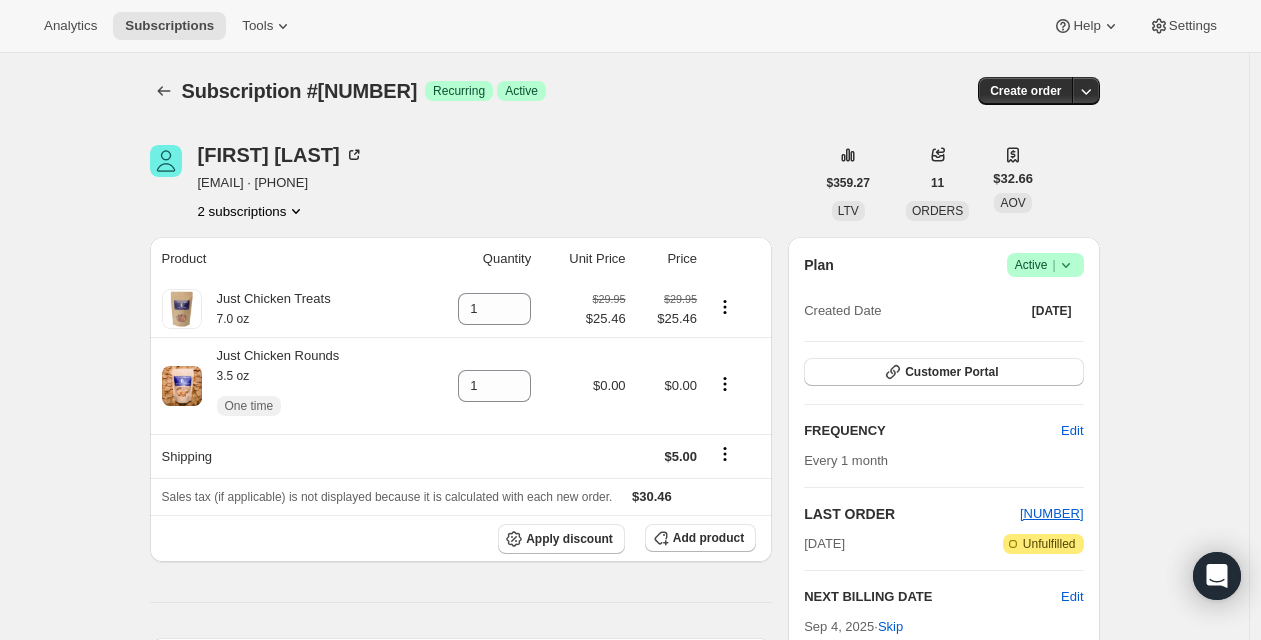 click on "2 subscriptions" at bounding box center [252, 211] 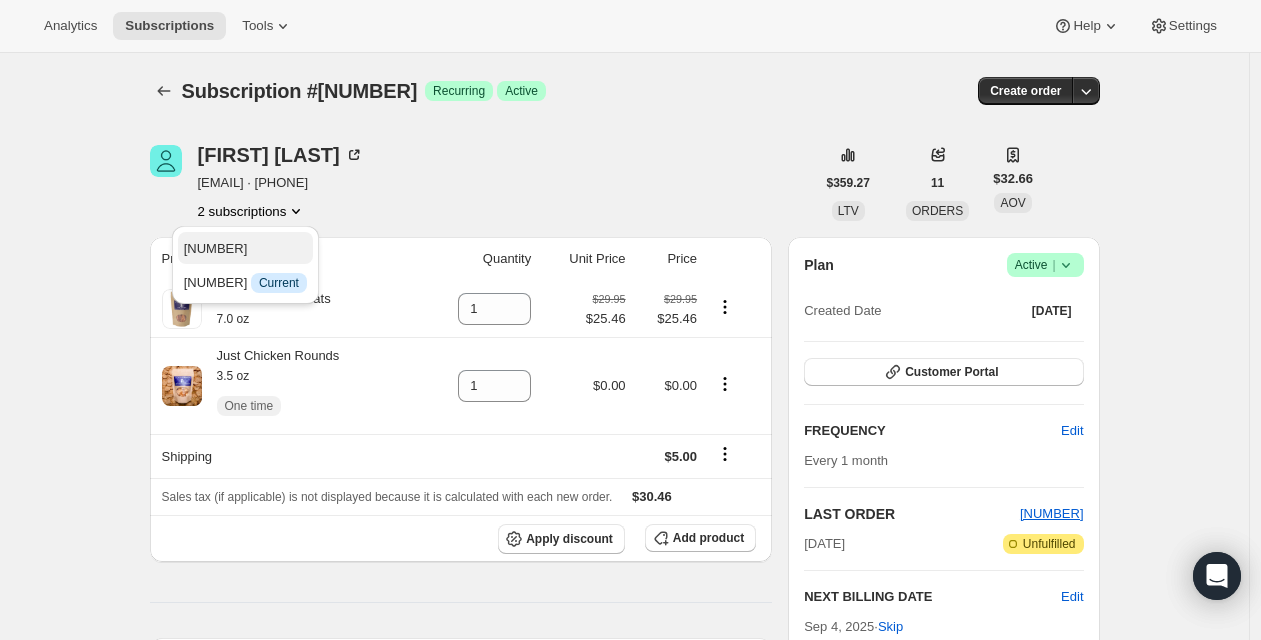 click on "[NUMBER]" at bounding box center (245, 249) 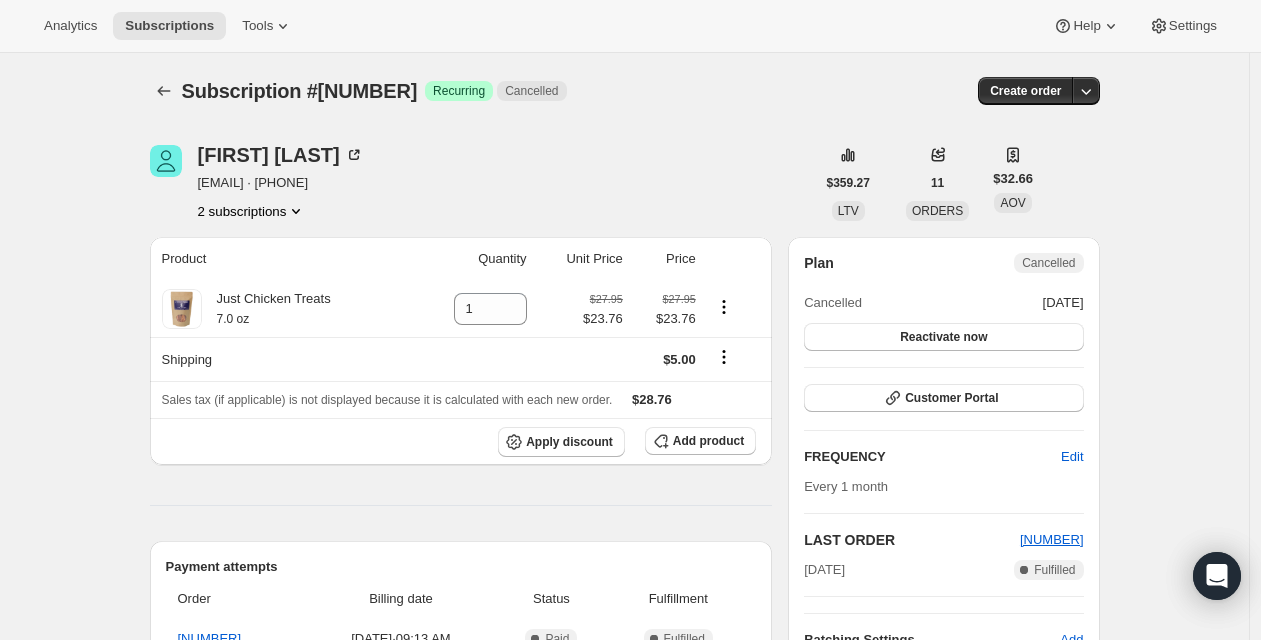 click on "2 subscriptions" at bounding box center [252, 211] 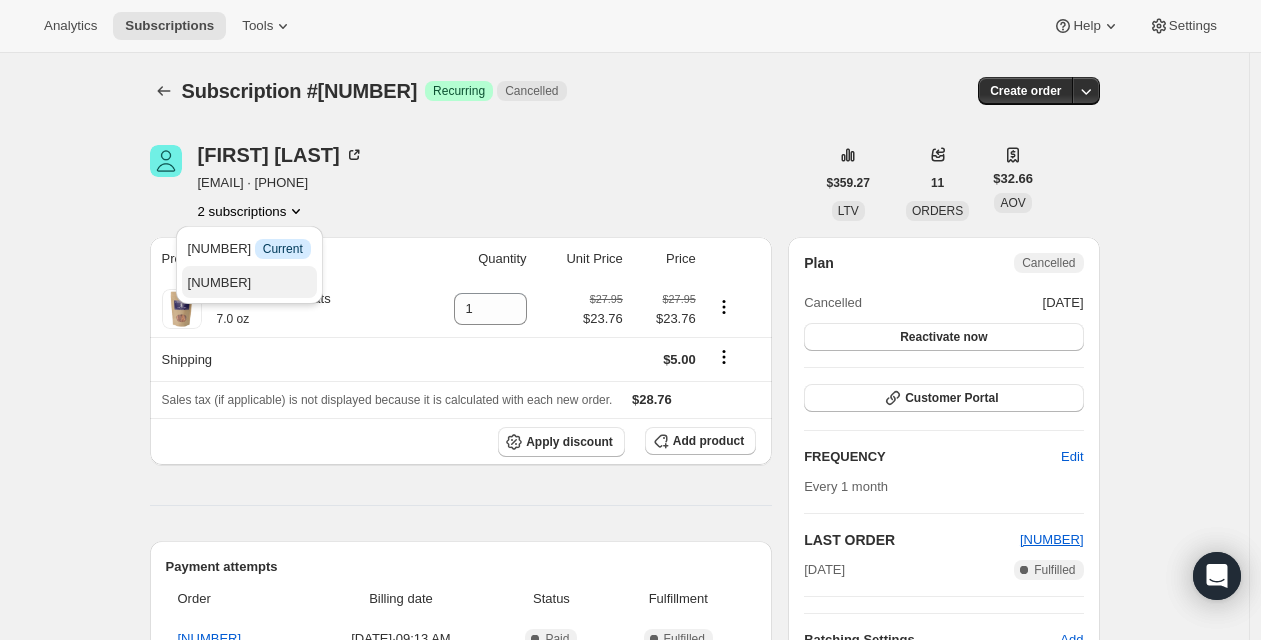 click on "[NUMBER]" at bounding box center (220, 282) 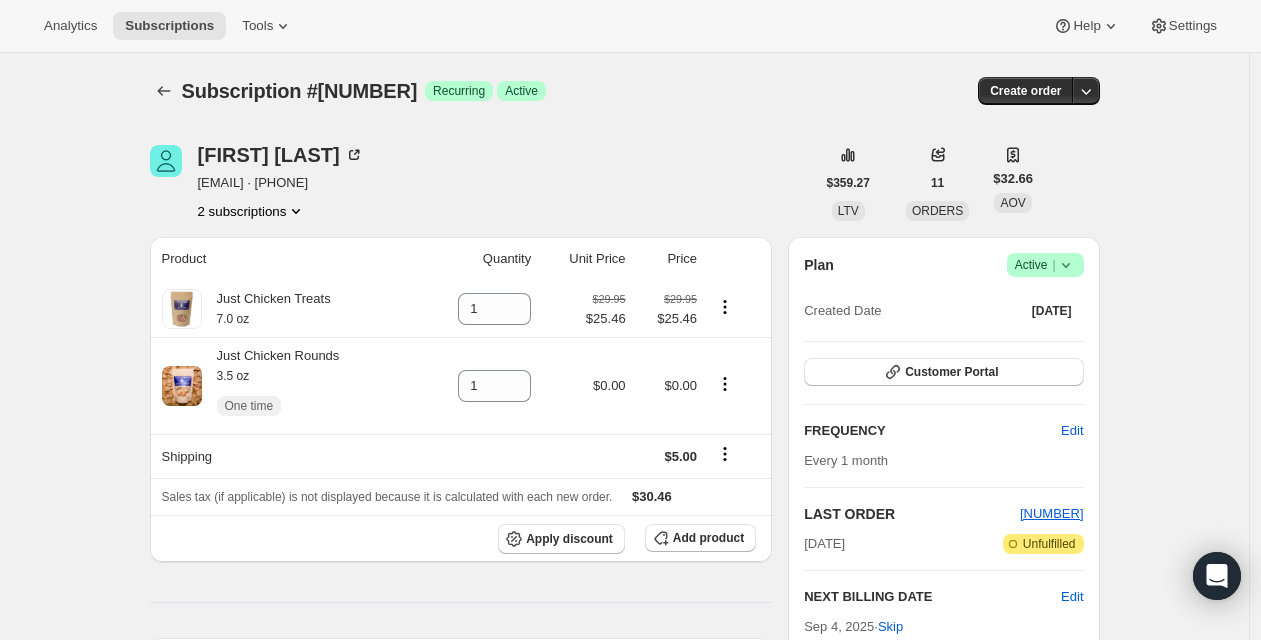 click 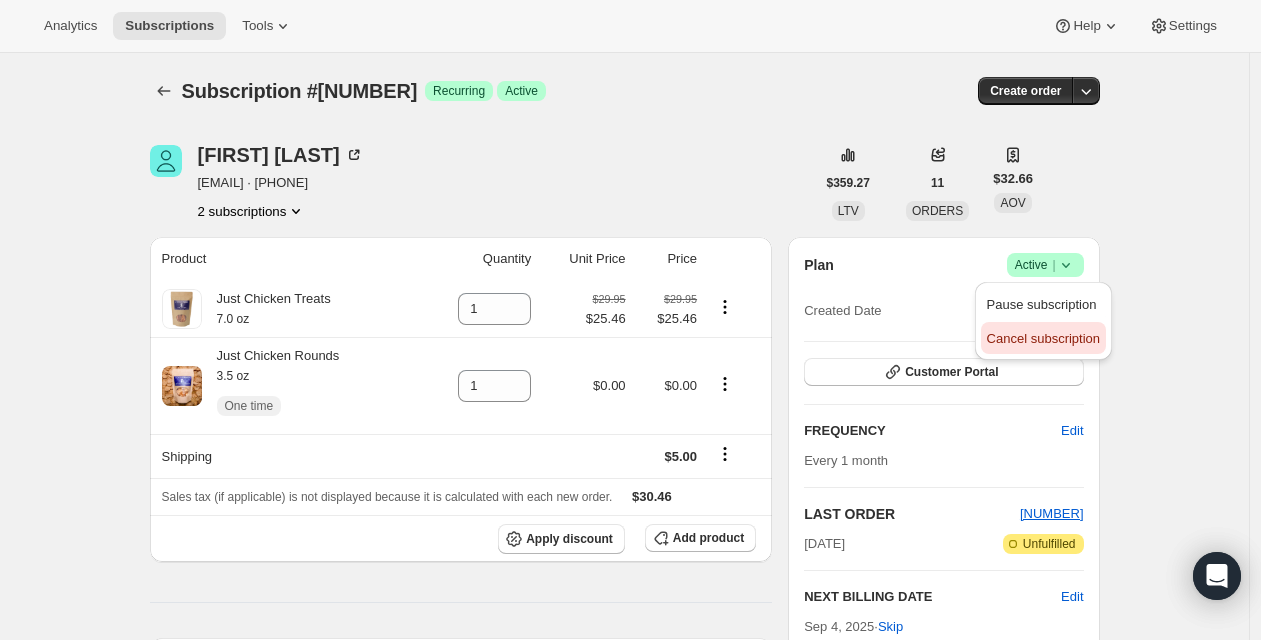 click on "Cancel subscription" at bounding box center (1043, 338) 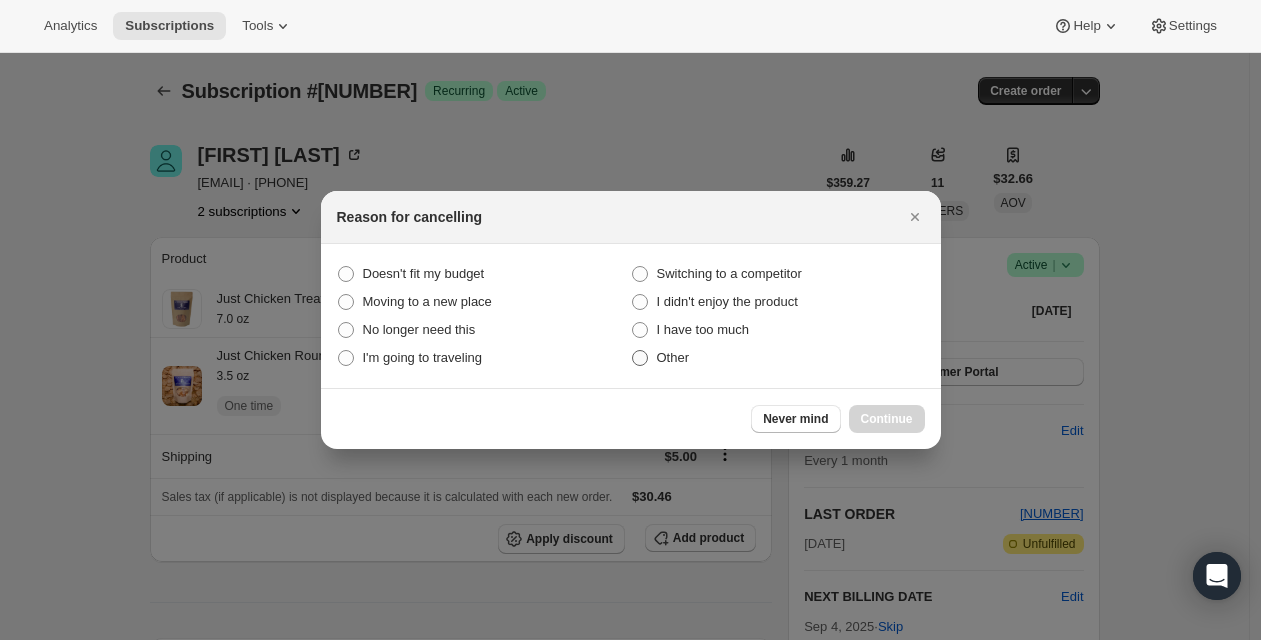 click at bounding box center (640, 358) 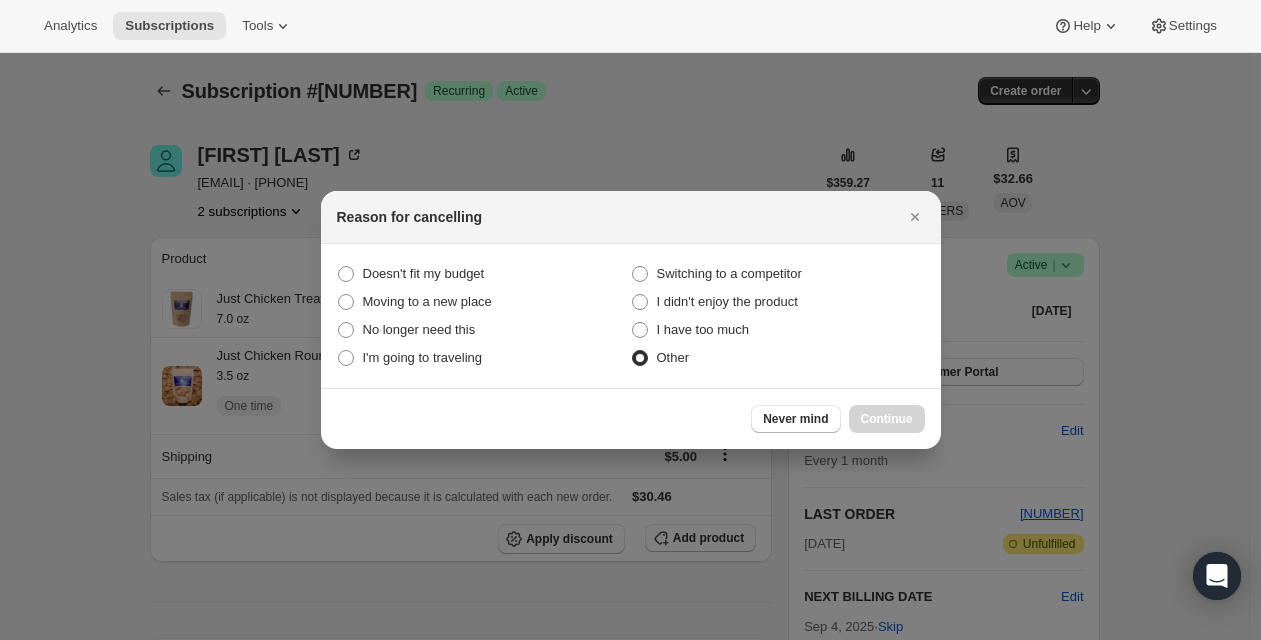 radio on "true" 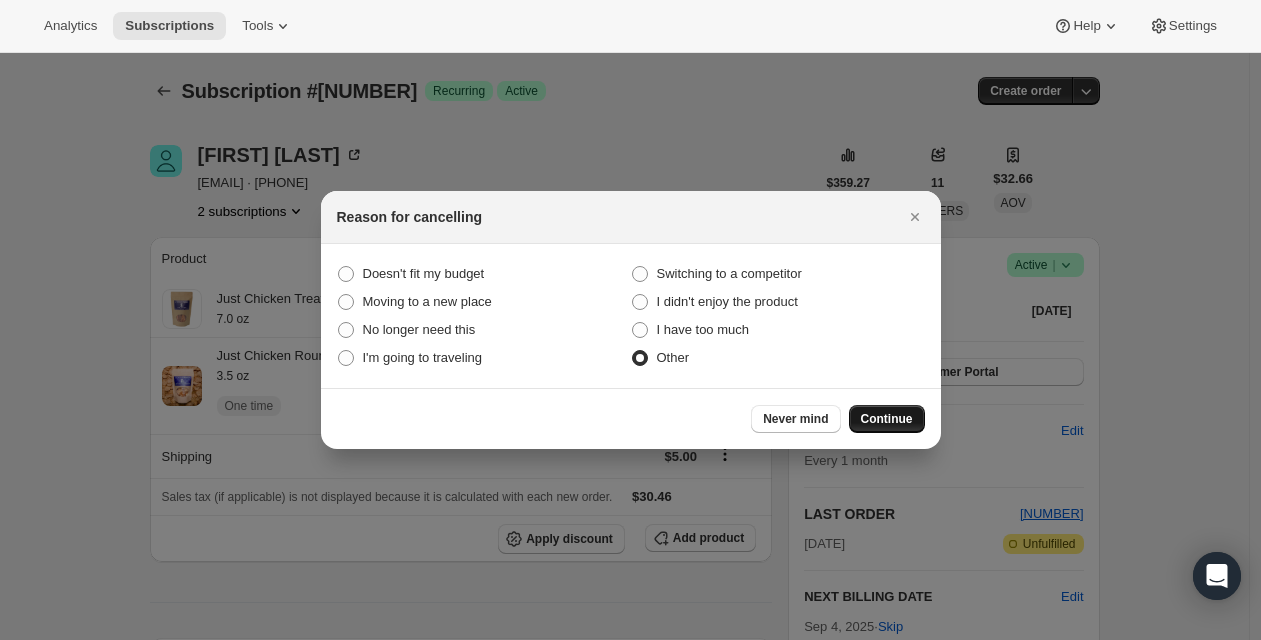 click on "Continue" at bounding box center (887, 419) 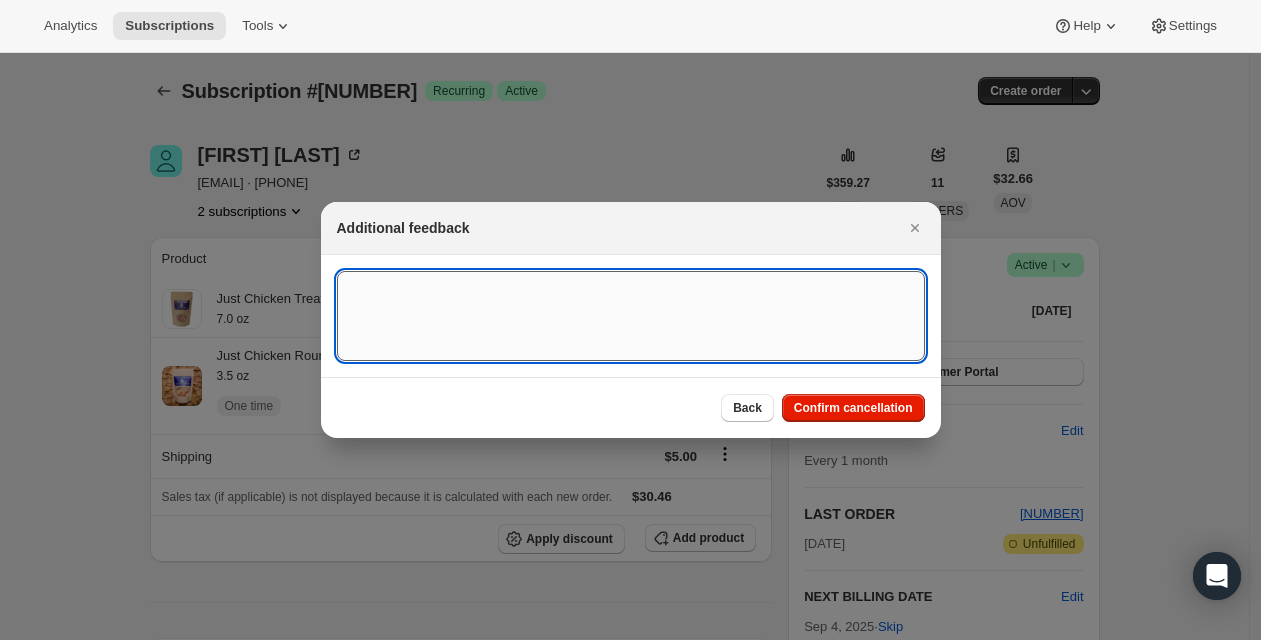 click at bounding box center (631, 316) 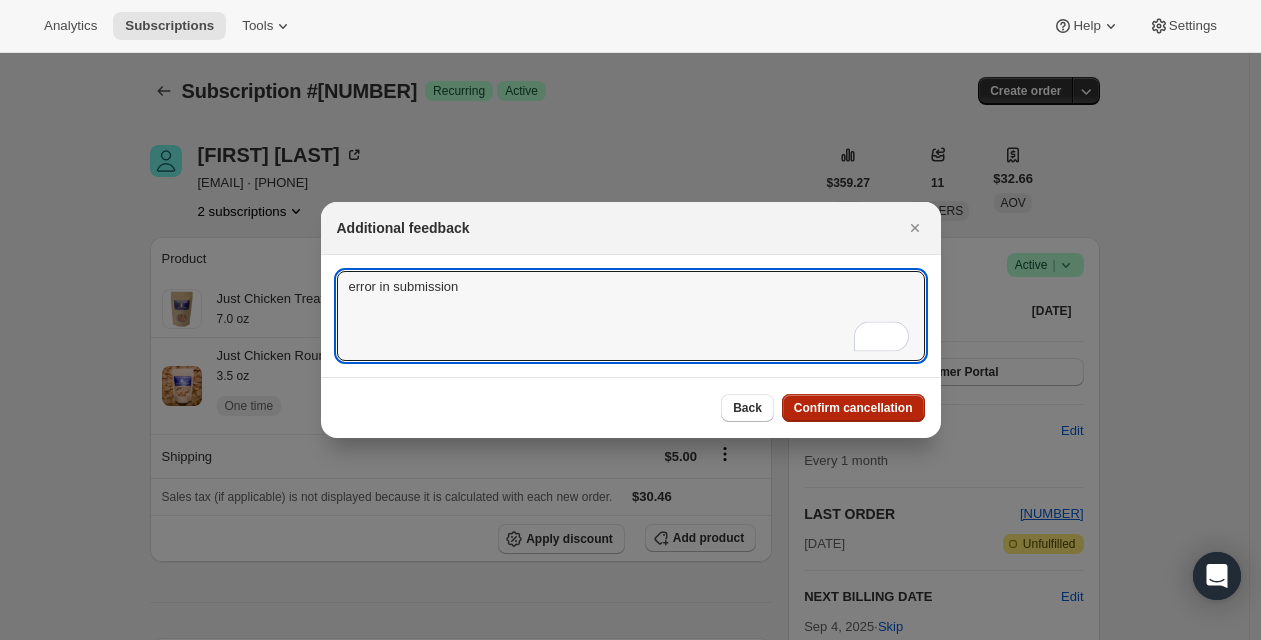 type on "error in submission" 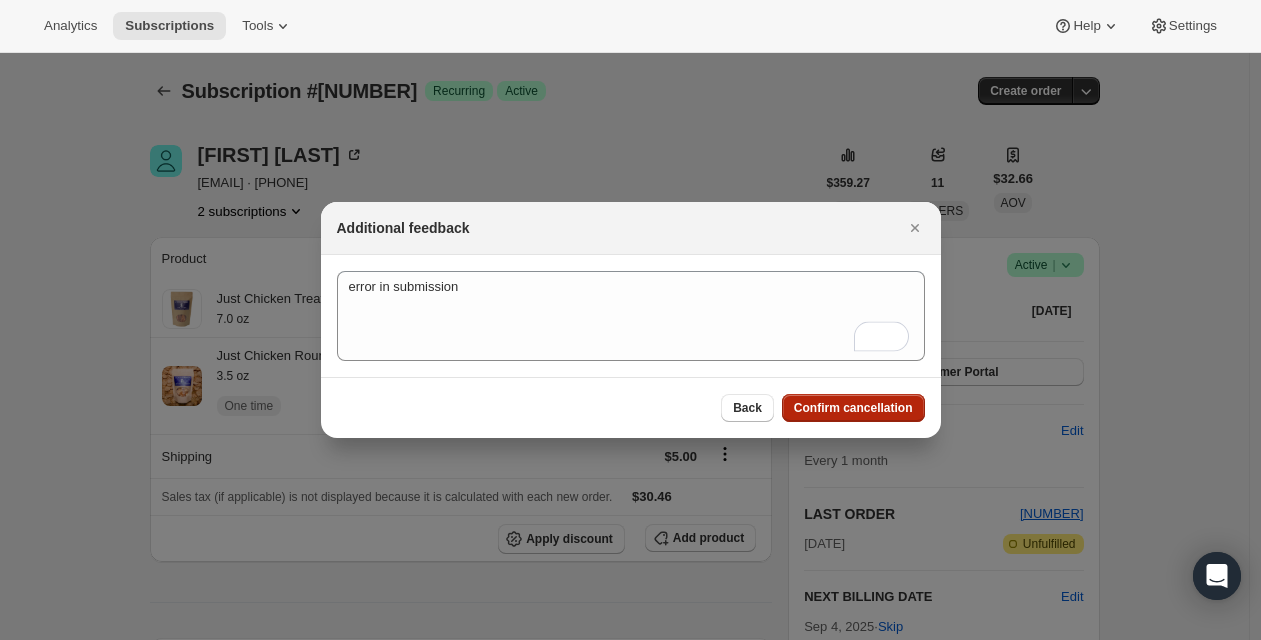 click on "Confirm cancellation" at bounding box center (853, 408) 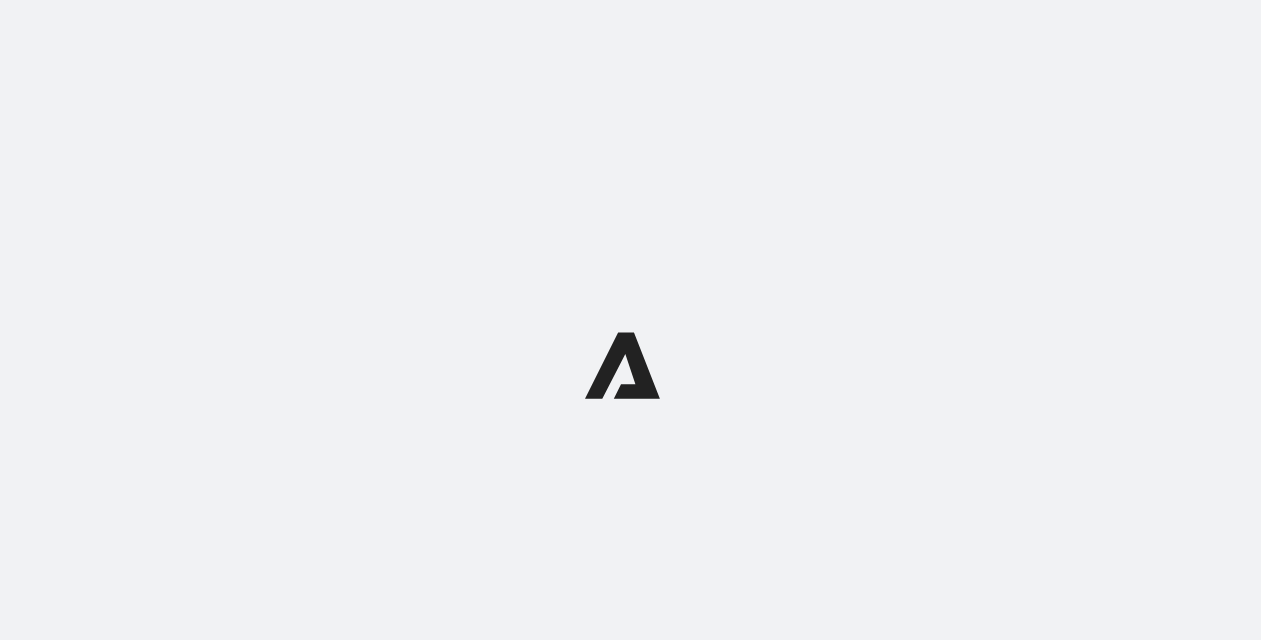 scroll, scrollTop: 0, scrollLeft: 0, axis: both 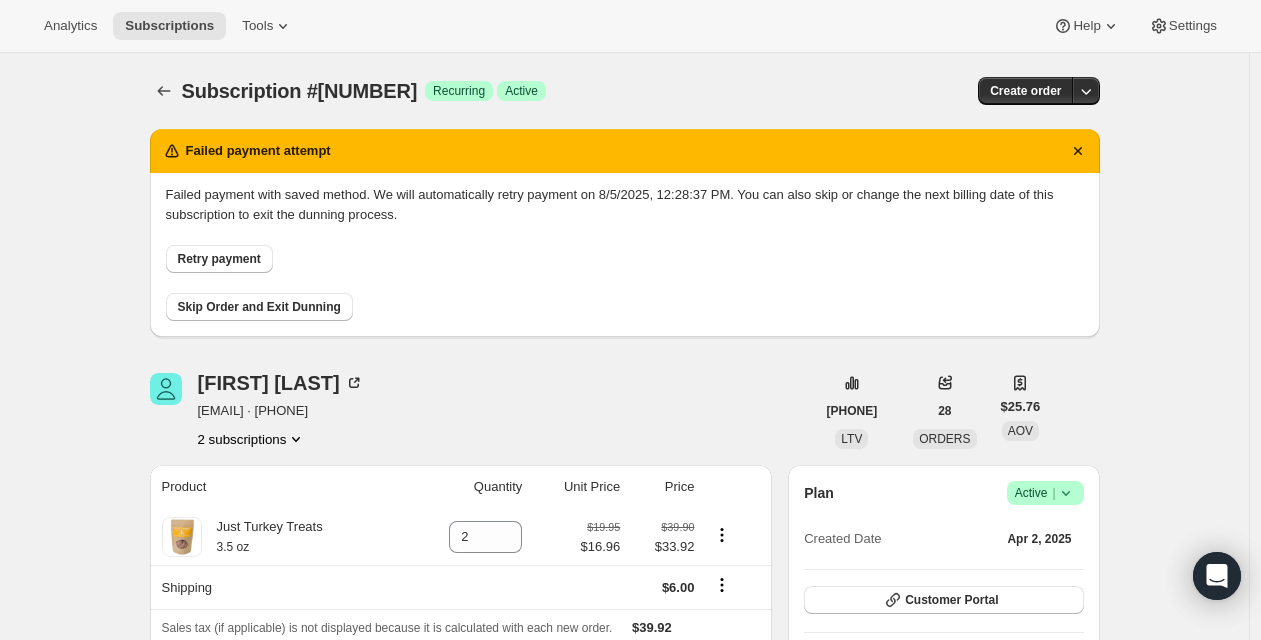 click on "Subscription #[NUMBER]. This page is ready Subscription #[NUMBER] Success Recurring Success Active Create order" at bounding box center (625, 91) 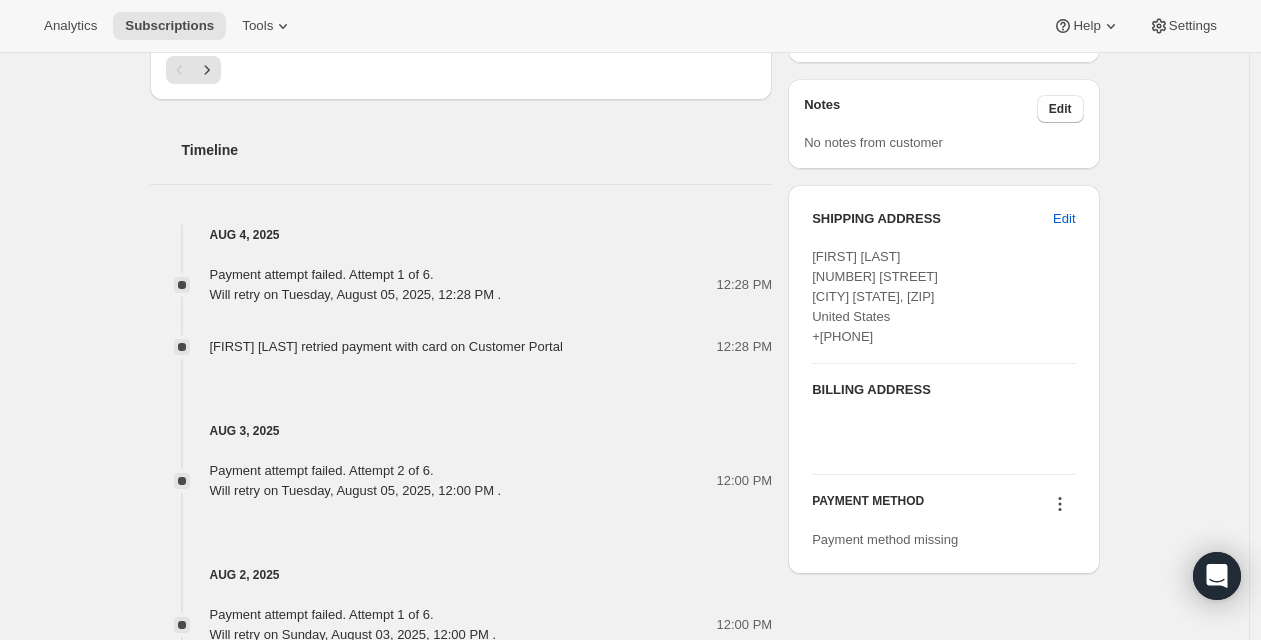 scroll, scrollTop: 926, scrollLeft: 0, axis: vertical 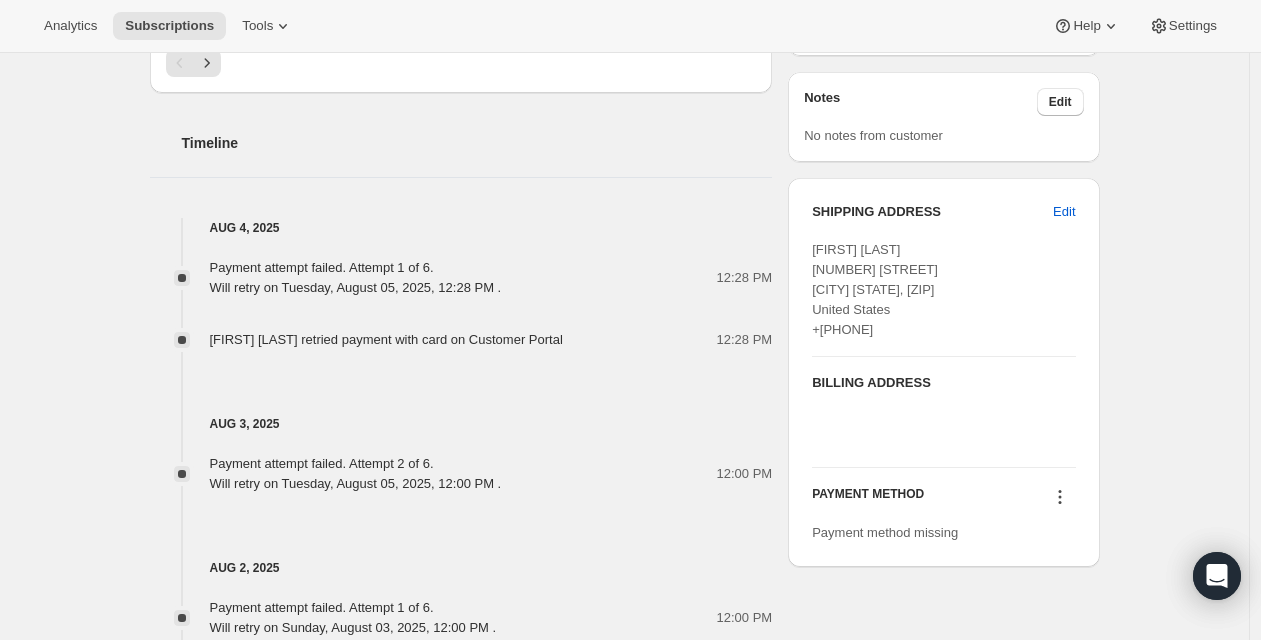 click 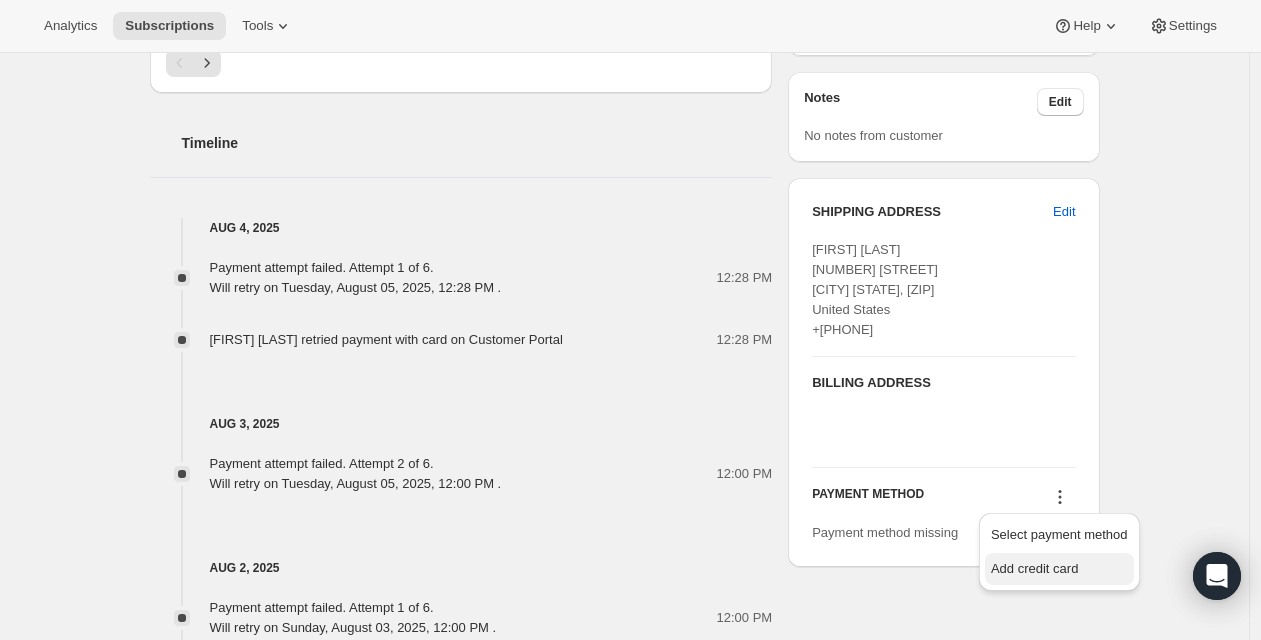 click on "Add credit card" at bounding box center [1034, 568] 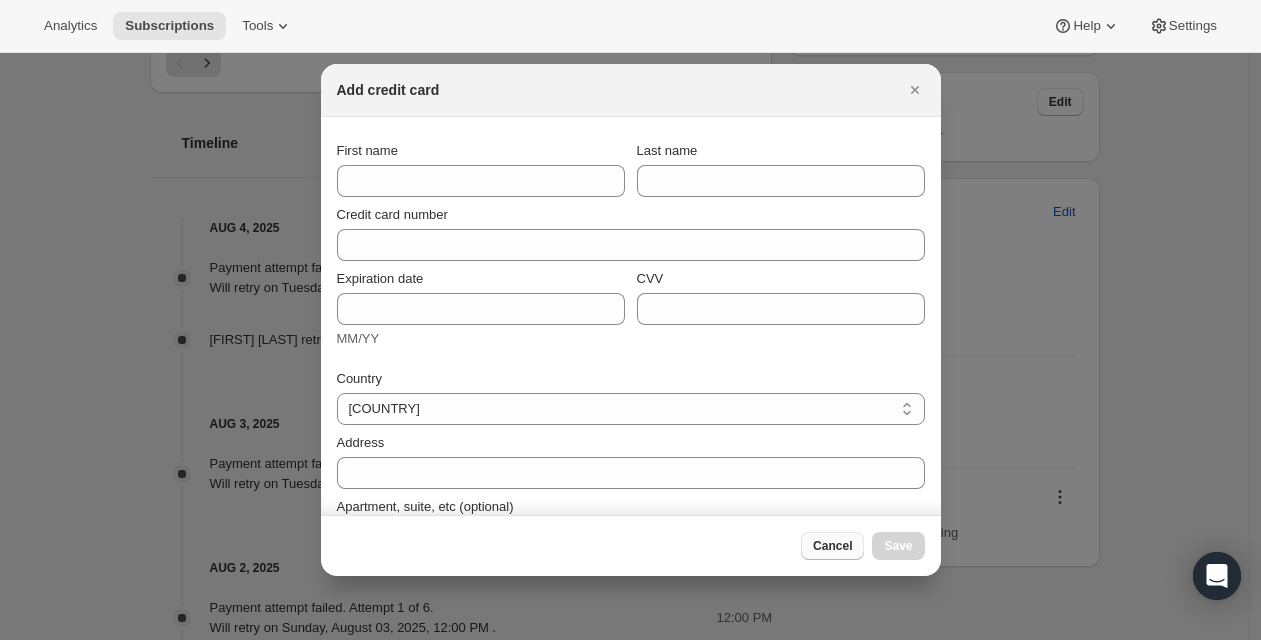 click on "Cancel" at bounding box center (832, 546) 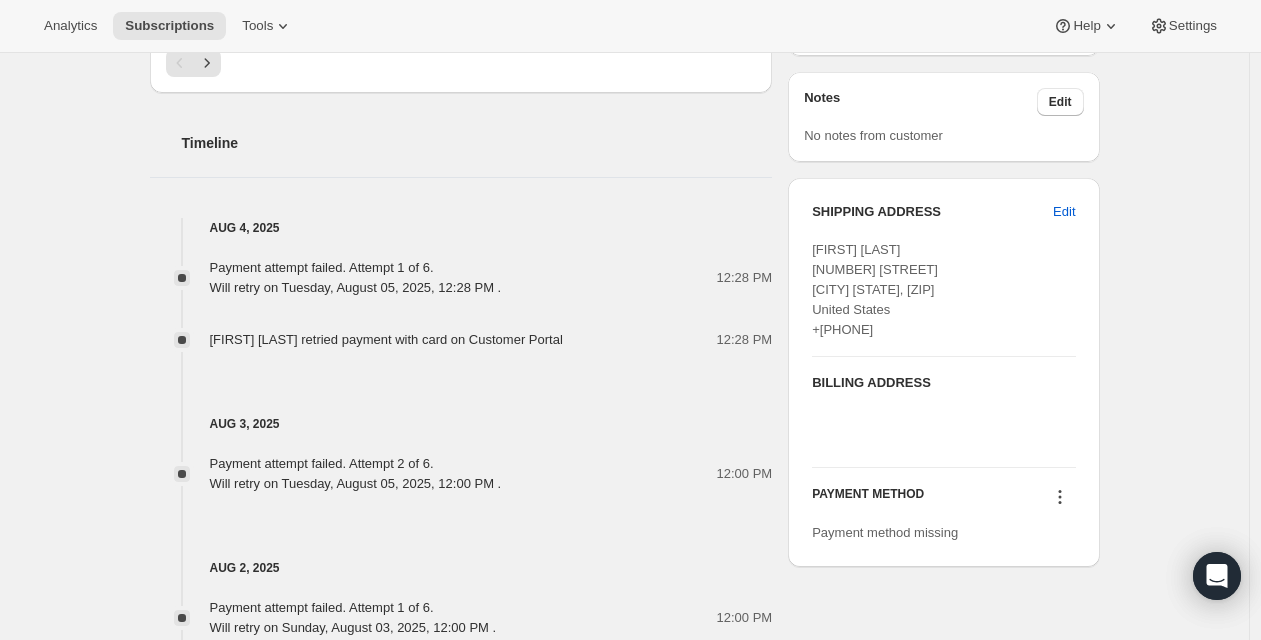 click on "Subscription #[NUMBER]. This page is ready Subscription #[NUMBER] Success Recurring Success Active Create order Failed payment attempt Failed payment with saved method. We will automatically retry payment on 8/5/2025, 12:28:37 PM. You can also skip or change the next billing date of this subscription to exit the dunning process.  Retry payment Skip Order and Exit Dunning [FIRST] [LAST] · +[PHONE] 2 subscriptions $[AMOUNT] LTV 28 ORDERS $[AMOUNT] AOV Product Quantity Unit Price Price Just Turkey Treats 3.5 oz 2 $[PRICE] $[PRICE] $[PRICE] $[PRICE] Shipping $[PRICE] Sales tax (if applicable) is not displayed because it is calculated with each new order.   $[PRICE] Apply discount Add product Payment attempts Order Billing date Status Fulfillment --- Aug 4, 2025  ·  12:28 PM Critical Incomplete Failed --- Aug 3, 2025  ·  12:00 PM Critical Incomplete Failed --- Aug 2, 2025  ·  12:00 PM Critical Incomplete Failed Timeline Aug 4, 2025 Payment attempt failed. Attempt 1 of 6. 12:28 PM 12:28 PM" at bounding box center [624, 67] 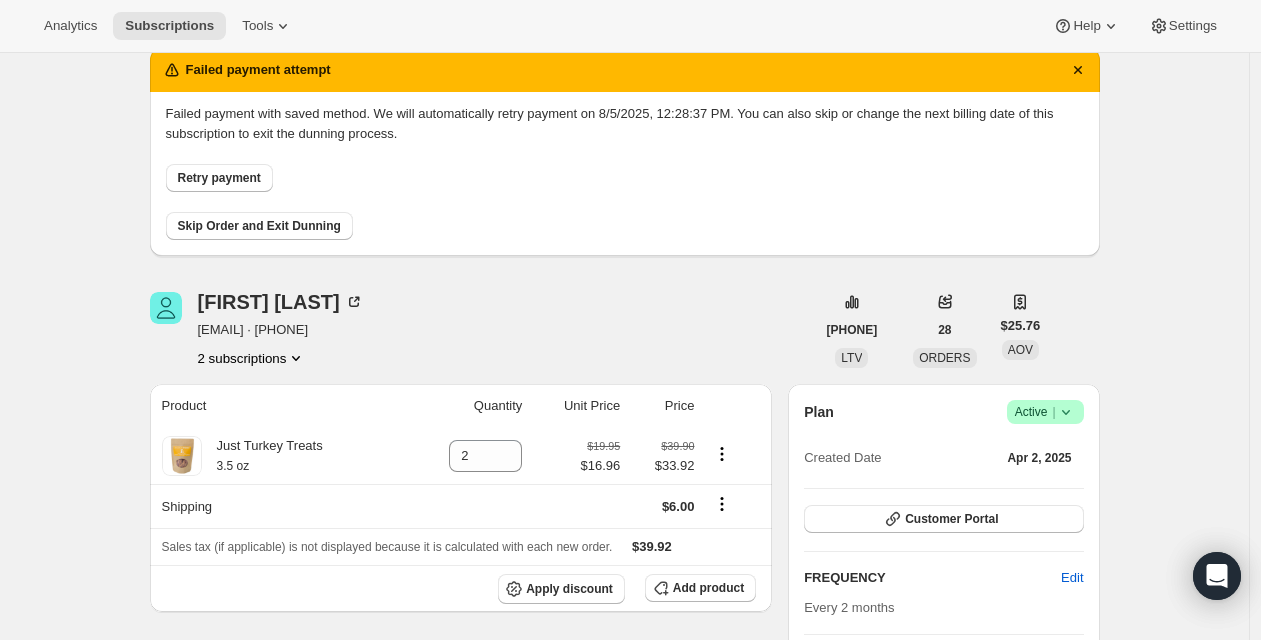 scroll, scrollTop: 0, scrollLeft: 0, axis: both 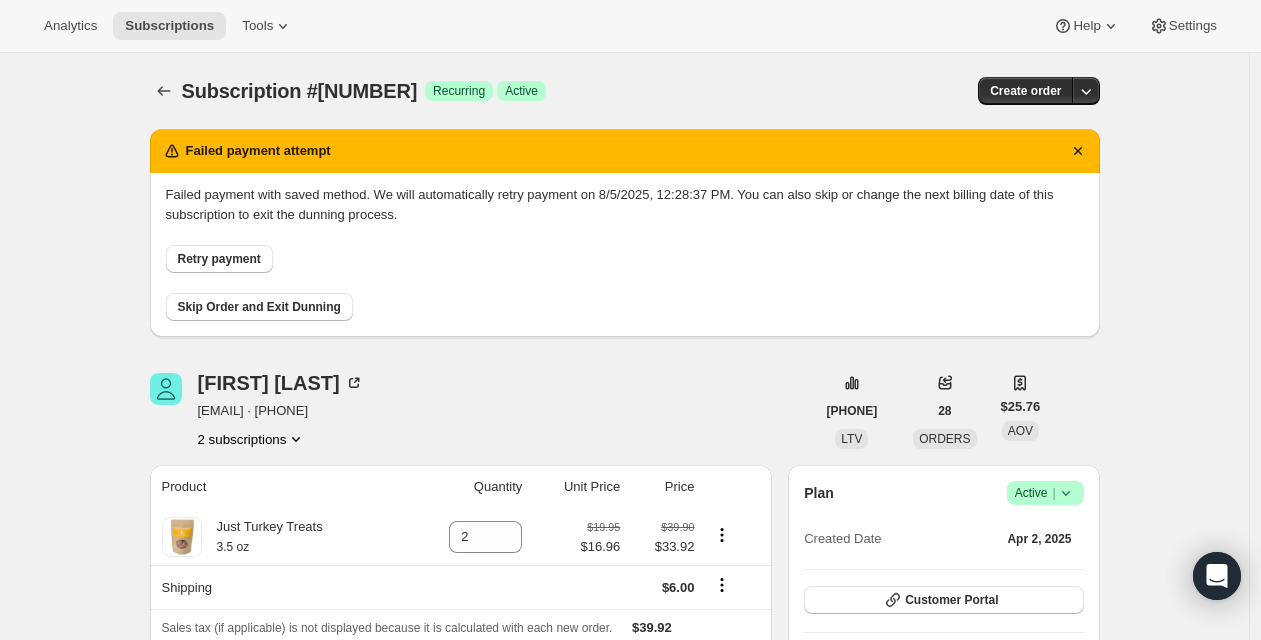 click on "Subscription #[NUMBER]. This page is ready Subscription #[NUMBER] Success Recurring Success Active Create order Failed payment attempt Failed payment with saved method. We will automatically retry payment on 8/5/2025, 12:28:37 PM. You can also skip or change the next billing date of this subscription to exit the dunning process.  Retry payment Skip Order and Exit Dunning [FIRST] [LAST] · +[PHONE] 2 subscriptions $[AMOUNT] LTV 28 ORDERS $[AMOUNT] AOV Product Quantity Unit Price Price Just Turkey Treats 3.5 oz 2 $[PRICE] $[PRICE] $[PRICE] $[PRICE] Shipping $[PRICE] Sales tax (if applicable) is not displayed because it is calculated with each new order.   $[PRICE] Apply discount Add product Payment attempts Order Billing date Status Fulfillment --- Aug 4, 2025  ·  12:28 PM Critical Incomplete Failed --- Aug 3, 2025  ·  12:00 PM Critical Incomplete Failed --- Aug 2, 2025  ·  12:00 PM Critical Incomplete Failed Timeline Aug 4, 2025 Payment attempt failed. Attempt 1 of 6. Will retry on Tuesday, August 05, 2025, 12:28 PM . 12:28 PM [FIRST] [LAST] retried payment with card on Customer Portal 12:28 PM Aug 3, 2025 Payment attempt failed. Attempt 2 of 6. Will retry on Tuesday, August 05, 2025, 12:00 PM . 12:00 PM Aug 2, 2025 Payment attempt failed. Attempt 1 of 6. Will retry on Sunday, August 03, 2025, 12:00 PM . 12:00 PM Jul 28, 2025 12:00 PM Jul 15, 2025 07:25 AM" at bounding box center [617, 1107] 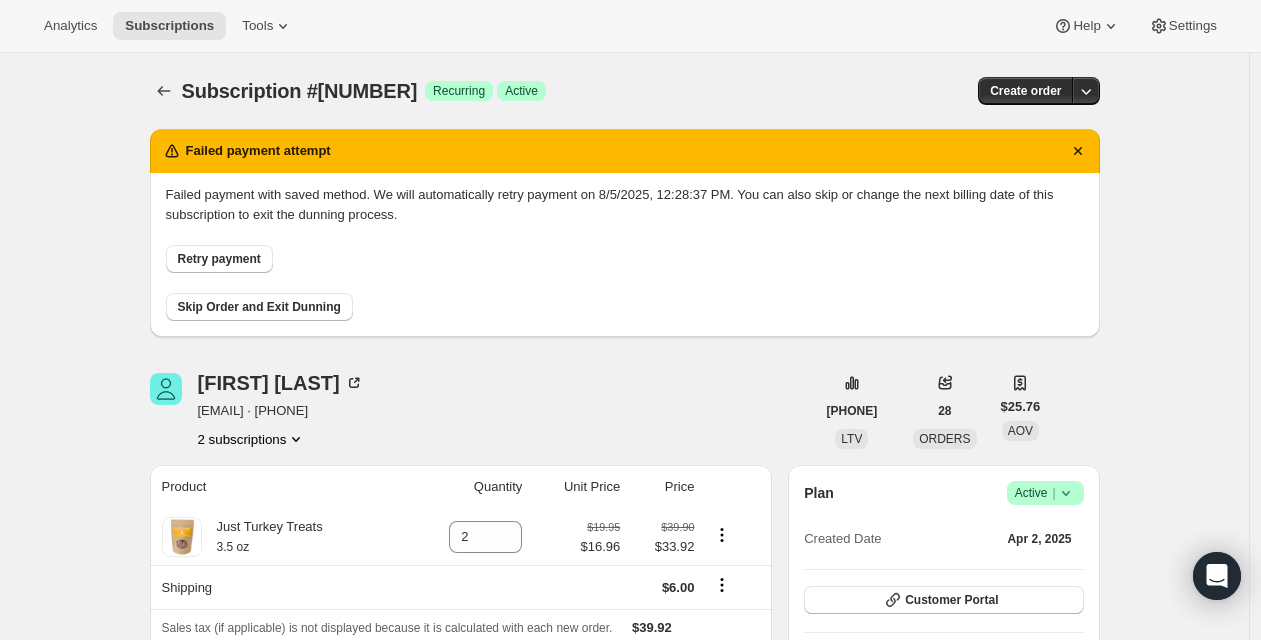 click on "Subscription #[NUMBER]. This page is ready Subscription #[NUMBER] Success Recurring Success Active Create order Failed payment attempt Failed payment with saved method. We will automatically retry payment on 8/5/2025, 12:28:37 PM. You can also skip or change the next billing date of this subscription to exit the dunning process.  Retry payment Skip Order and Exit Dunning [FIRST] [LAST] · +[PHONE] 2 subscriptions $[AMOUNT] LTV 28 ORDERS $[AMOUNT] AOV Product Quantity Unit Price Price Just Turkey Treats 3.5 oz 2 $[PRICE] $[PRICE] $[PRICE] $[PRICE] Shipping $[PRICE] Sales tax (if applicable) is not displayed because it is calculated with each new order.   $[PRICE] Apply discount Add product Payment attempts Order Billing date Status Fulfillment --- Aug 4, 2025  ·  12:28 PM Critical Incomplete Failed --- Aug 3, 2025  ·  12:00 PM Critical Incomplete Failed --- Aug 2, 2025  ·  12:00 PM Critical Incomplete Failed Timeline Aug 4, 2025 Payment attempt failed. Attempt 1 of 6. 12:28 PM 12:28 PM" at bounding box center [624, 993] 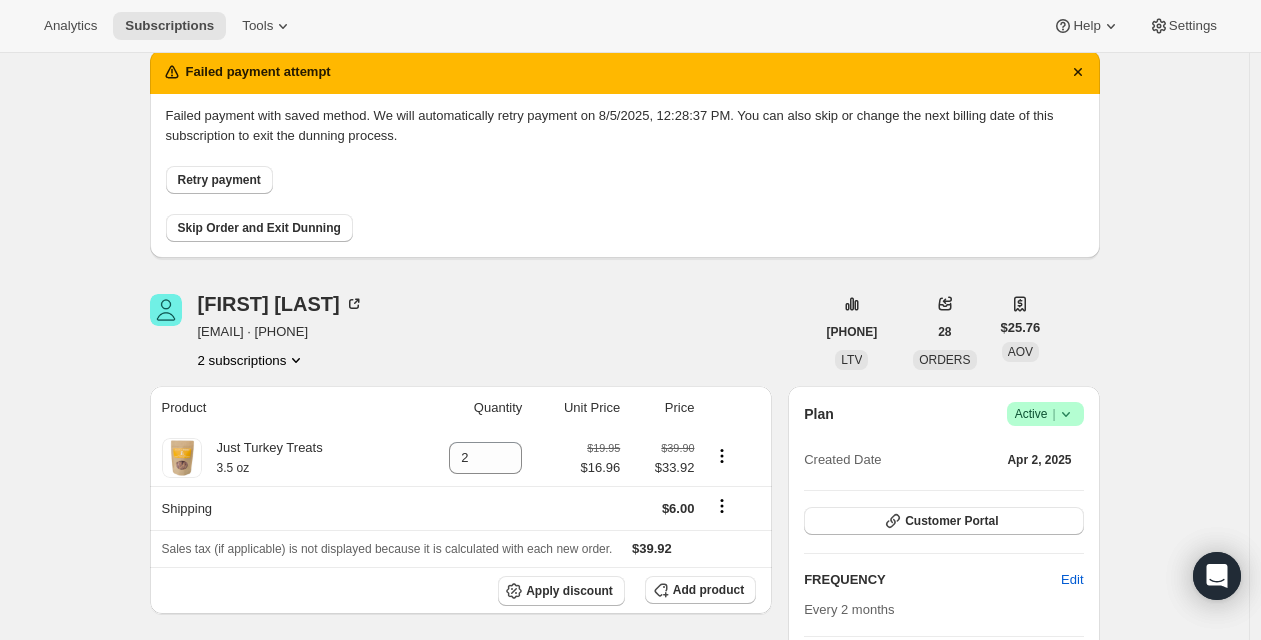 scroll, scrollTop: 0, scrollLeft: 0, axis: both 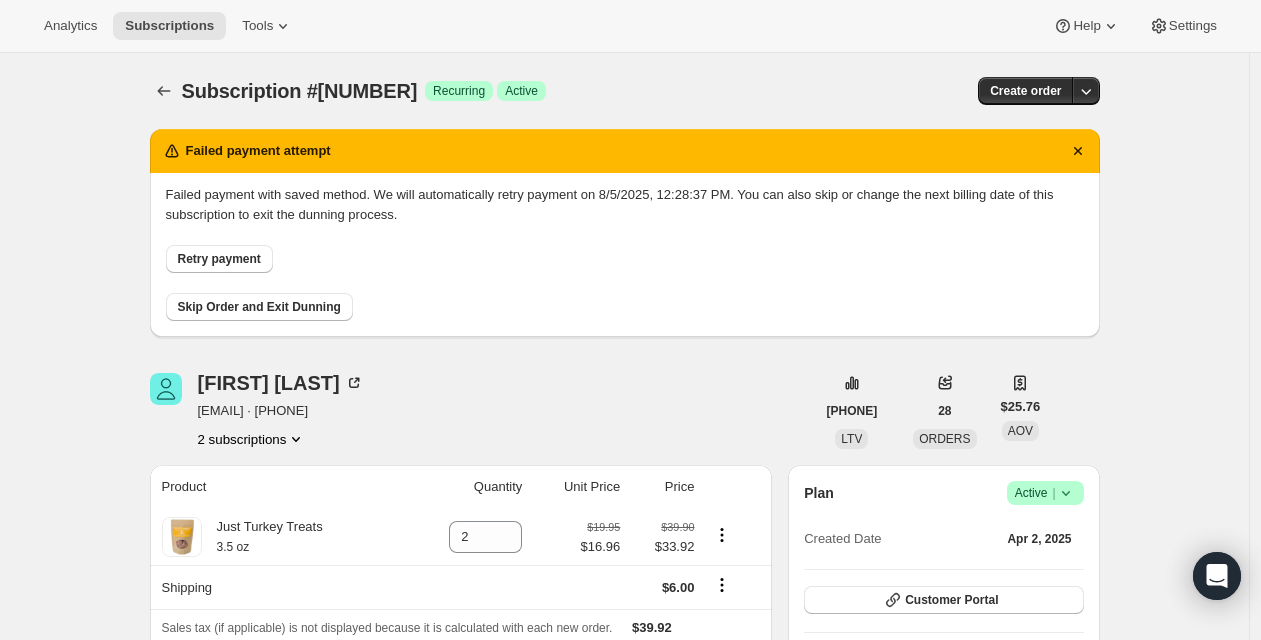 click on "Subscription #[NUMBER]. This page is ready Subscription #[NUMBER] Success Recurring Success Active Create order Failed payment attempt Failed payment with saved method. We will automatically retry payment on 8/5/2025, 12:28:37 PM. You can also skip or change the next billing date of this subscription to exit the dunning process.  Retry payment Skip Order and Exit Dunning [FIRST] [LAST] · +[PHONE] 2 subscriptions $[AMOUNT] LTV 28 ORDERS $[AMOUNT] AOV Product Quantity Unit Price Price Just Turkey Treats 3.5 oz 2 $[PRICE] $[PRICE] $[PRICE] $[PRICE] Shipping $[PRICE] Sales tax (if applicable) is not displayed because it is calculated with each new order.   $[PRICE] Apply discount Add product Payment attempts Order Billing date Status Fulfillment --- Aug 4, 2025  ·  12:28 PM Critical Incomplete Failed --- Aug 3, 2025  ·  12:00 PM Critical Incomplete Failed --- Aug 2, 2025  ·  12:00 PM Critical Incomplete Failed Timeline Aug 4, 2025 Payment attempt failed. Attempt 1 of 6. 12:28 PM 12:28 PM" at bounding box center [624, 993] 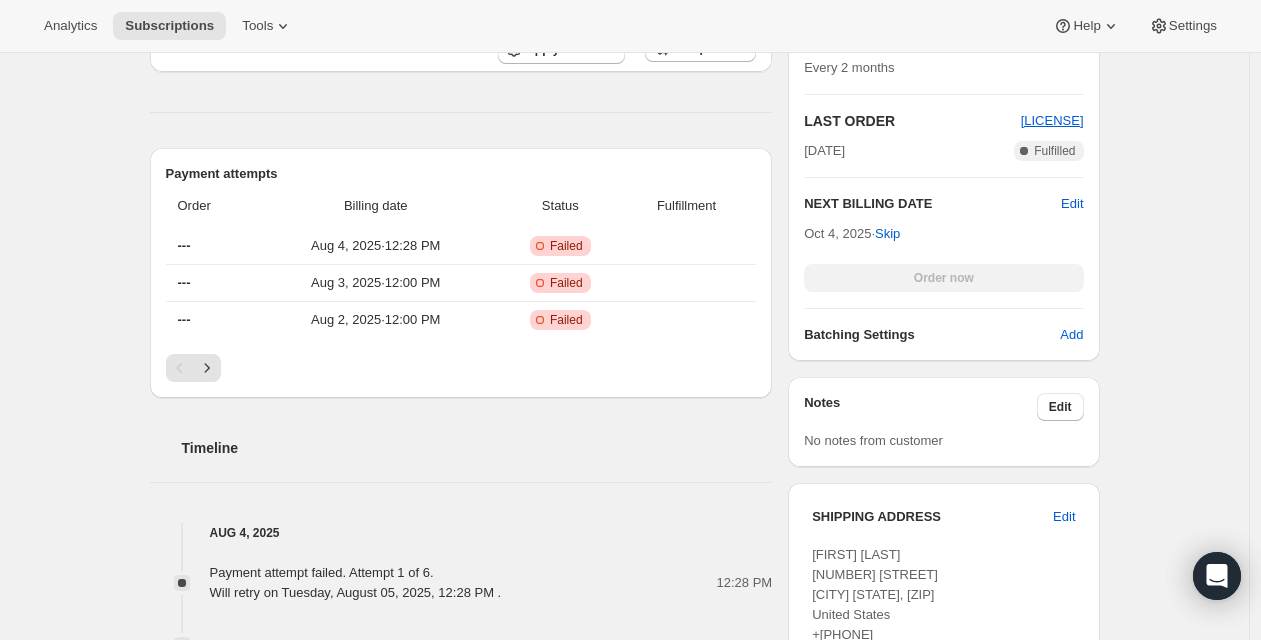 scroll, scrollTop: 297, scrollLeft: 0, axis: vertical 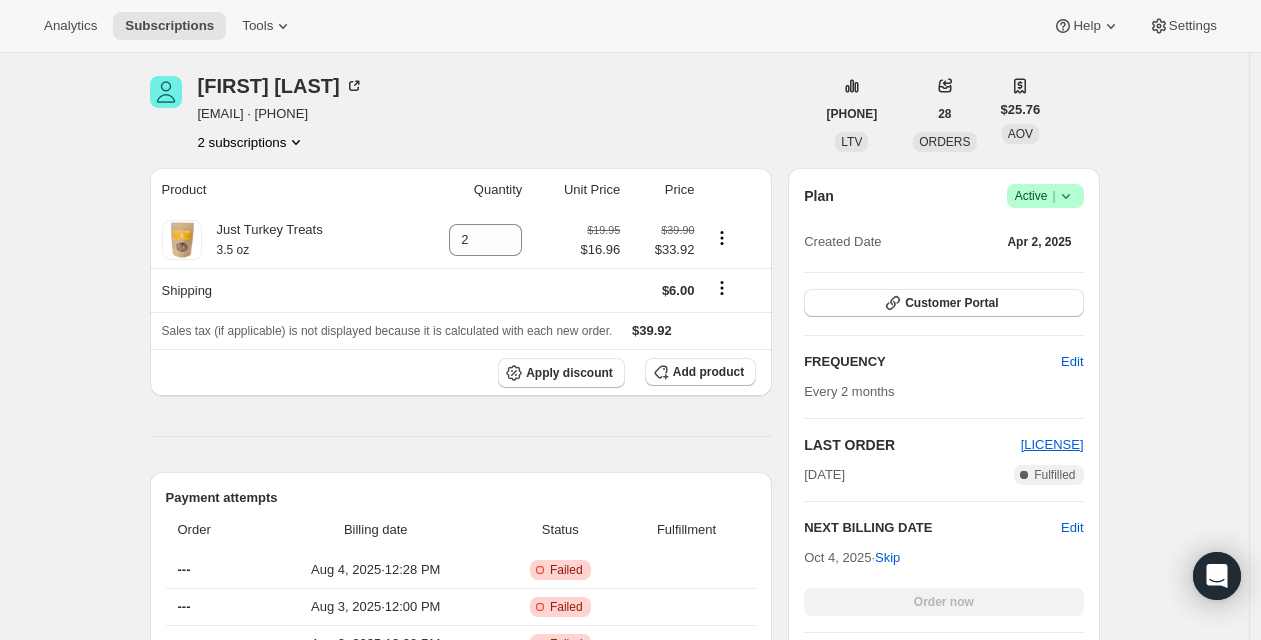 click 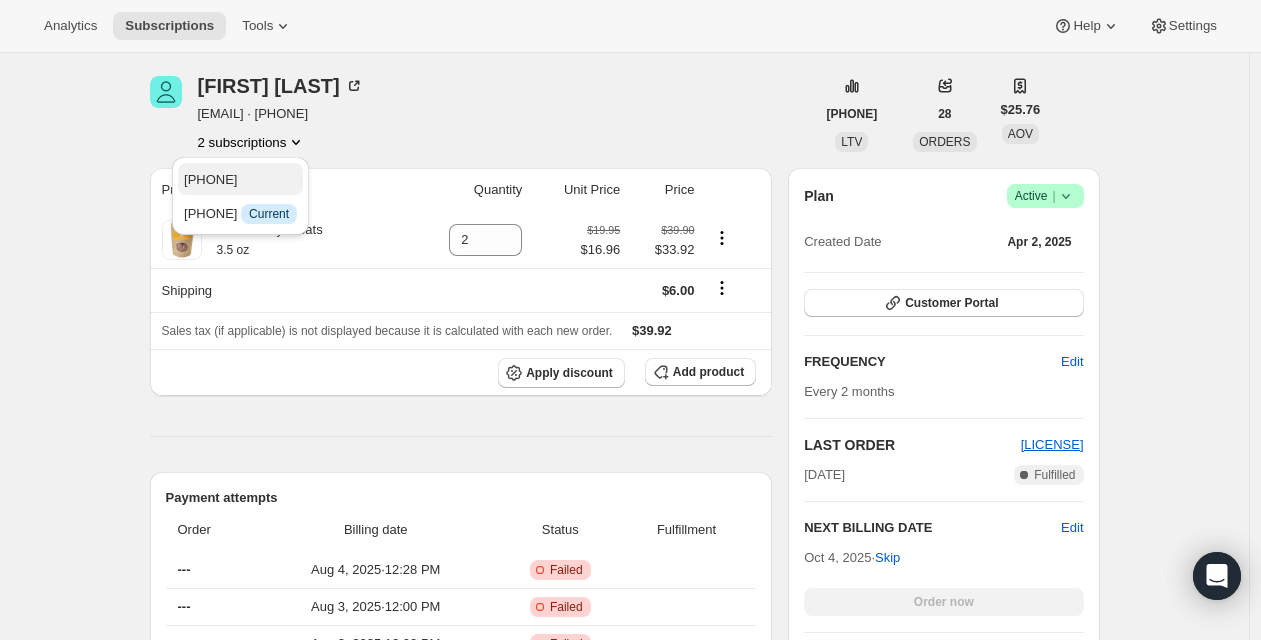 click on "[PHONE]" at bounding box center (240, 180) 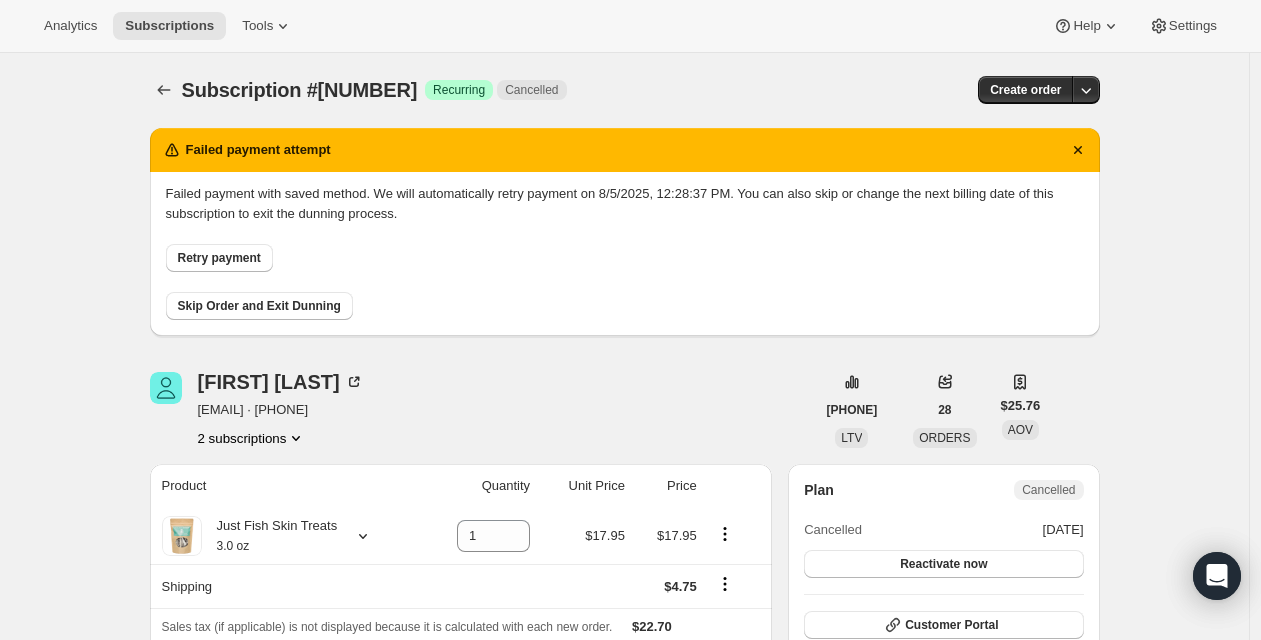 scroll, scrollTop: 0, scrollLeft: 0, axis: both 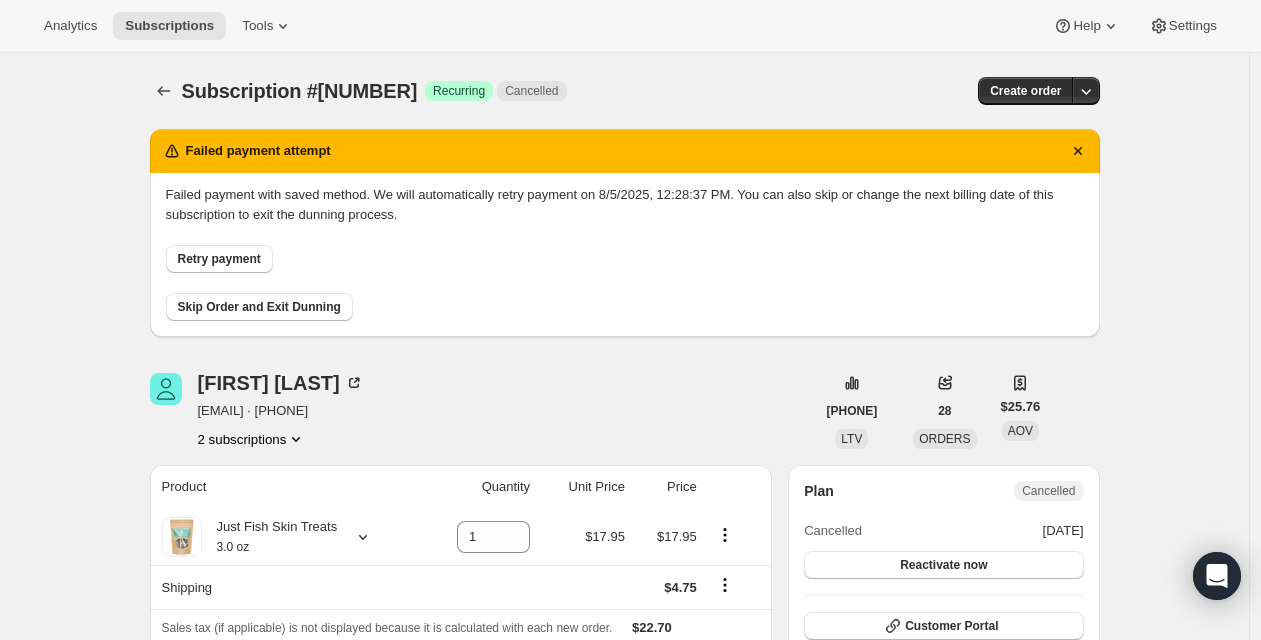 click on "2 subscriptions" at bounding box center [252, 439] 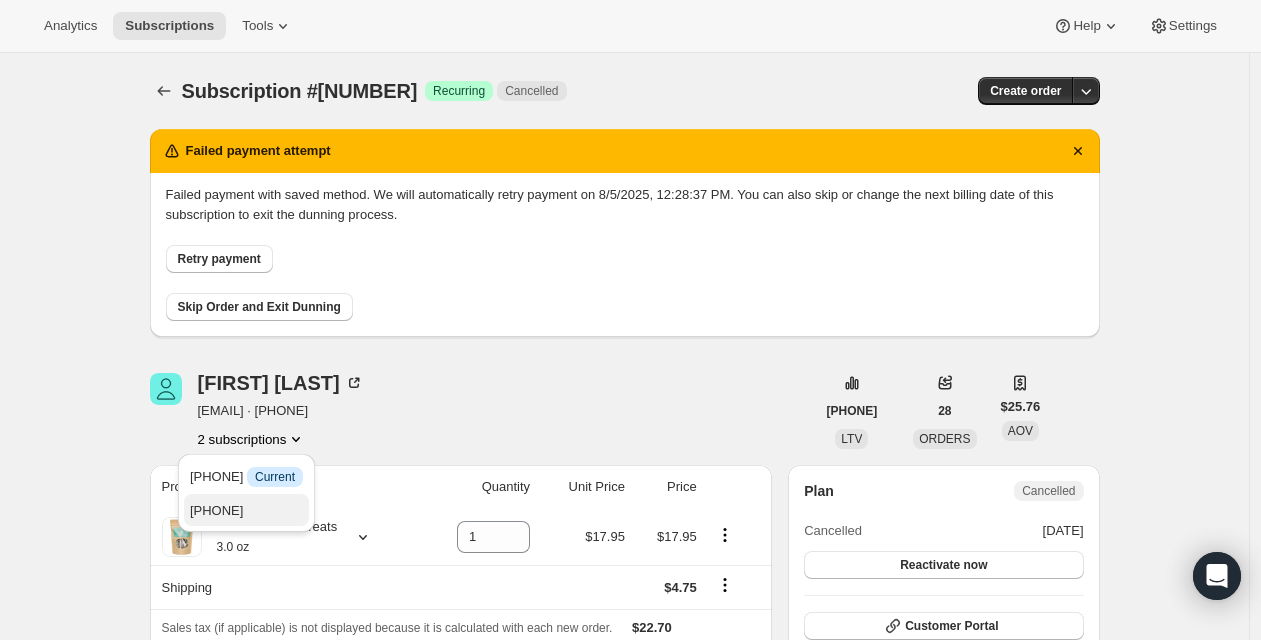 click on "[PHONE]" at bounding box center [246, 511] 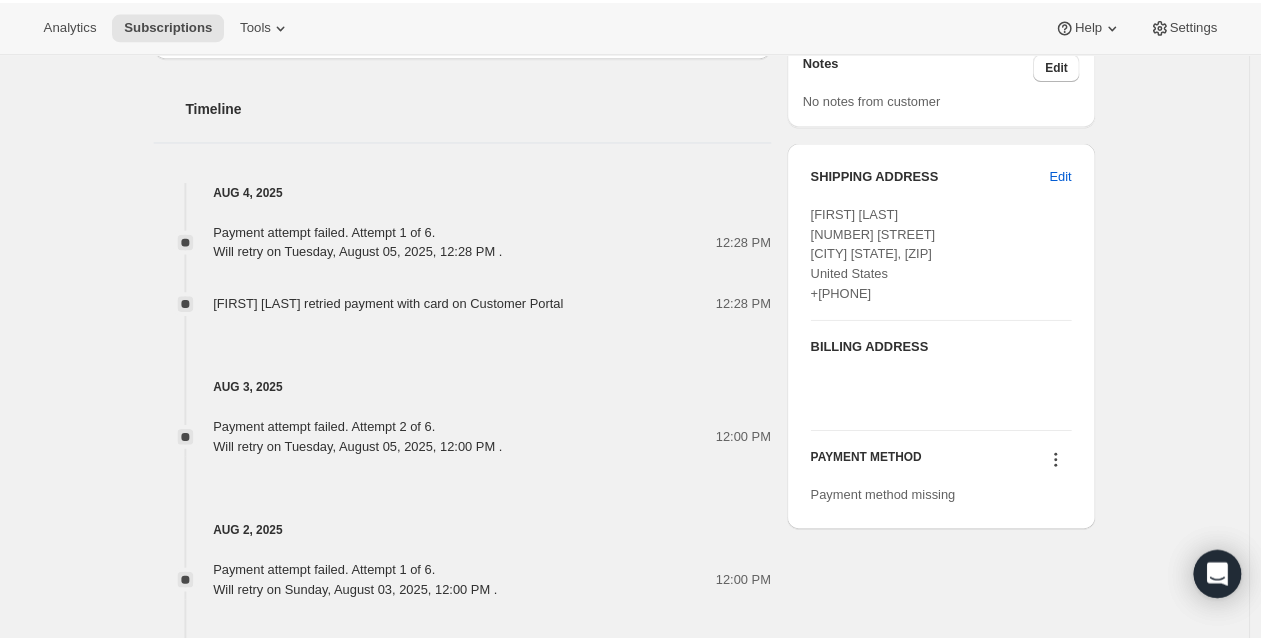 scroll, scrollTop: 1542, scrollLeft: 0, axis: vertical 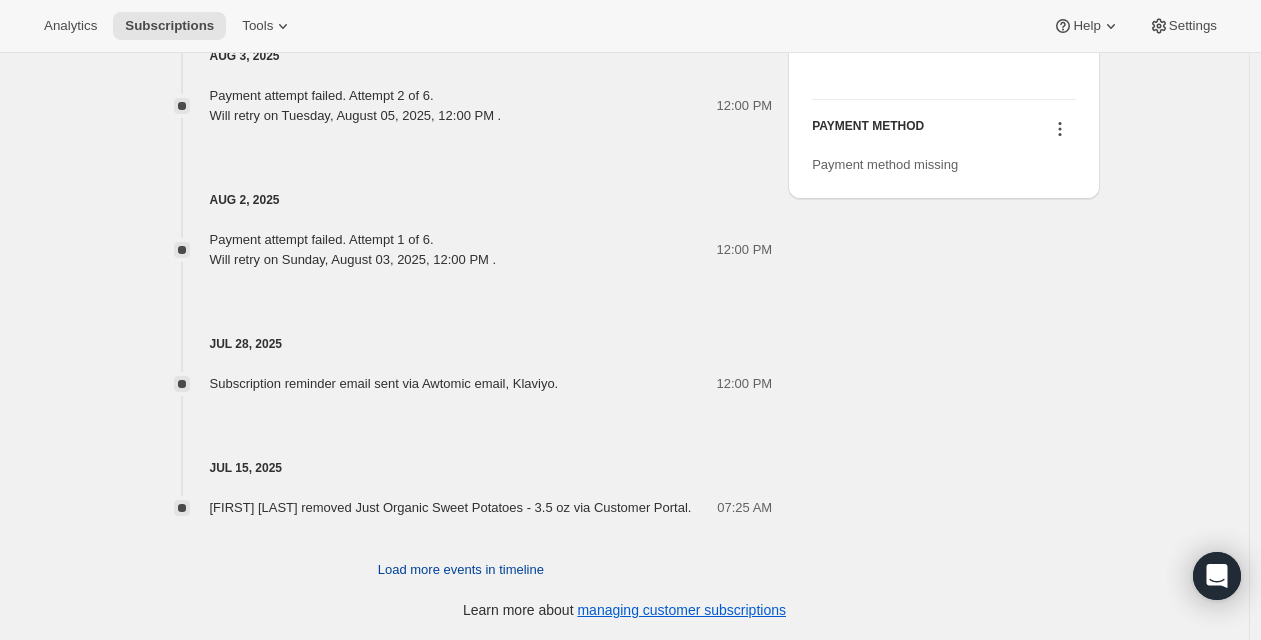click on "Load more events in timeline" at bounding box center [461, 570] 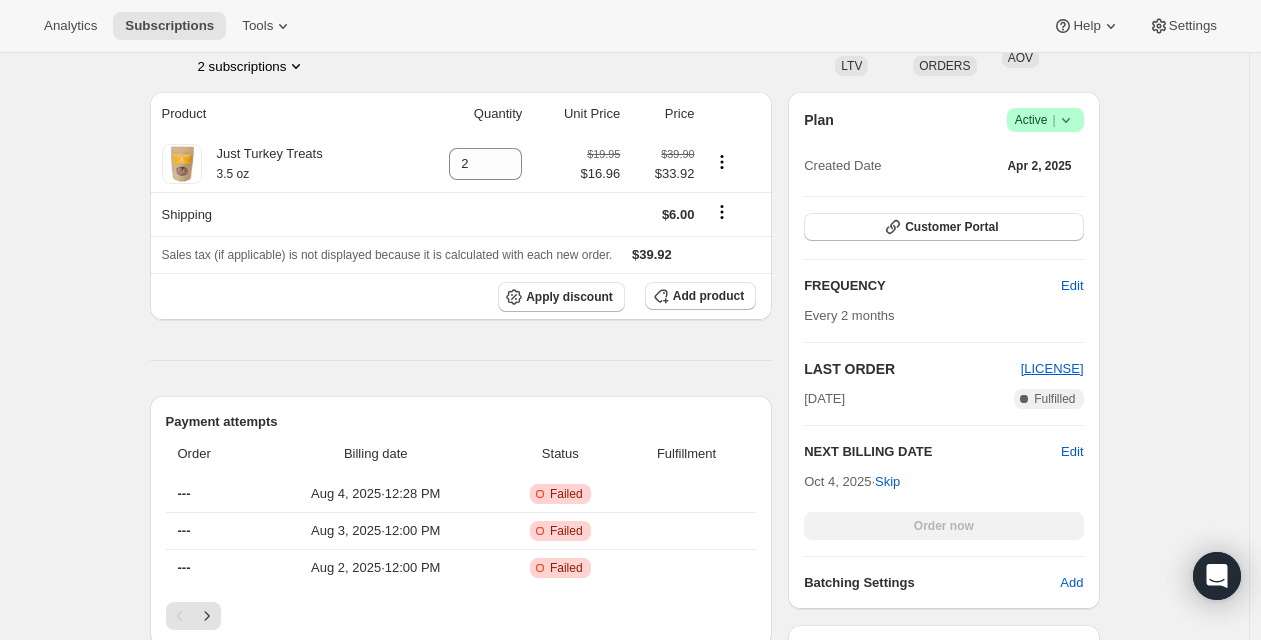 scroll, scrollTop: 605, scrollLeft: 0, axis: vertical 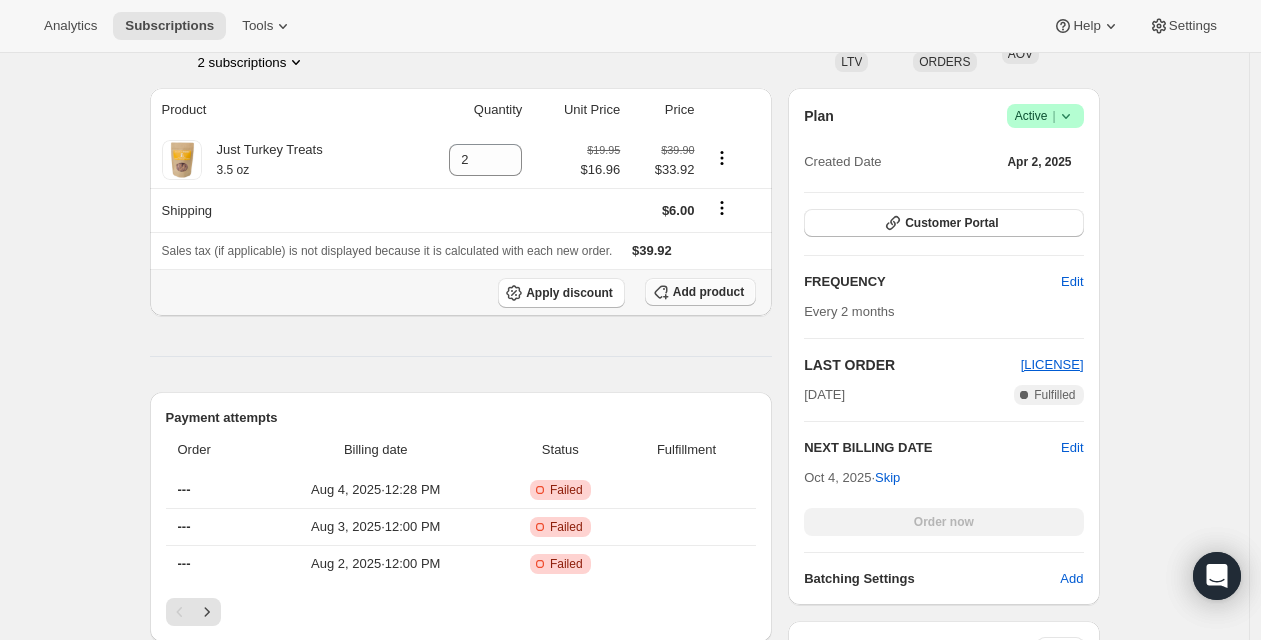 click on "Add product" at bounding box center [708, 292] 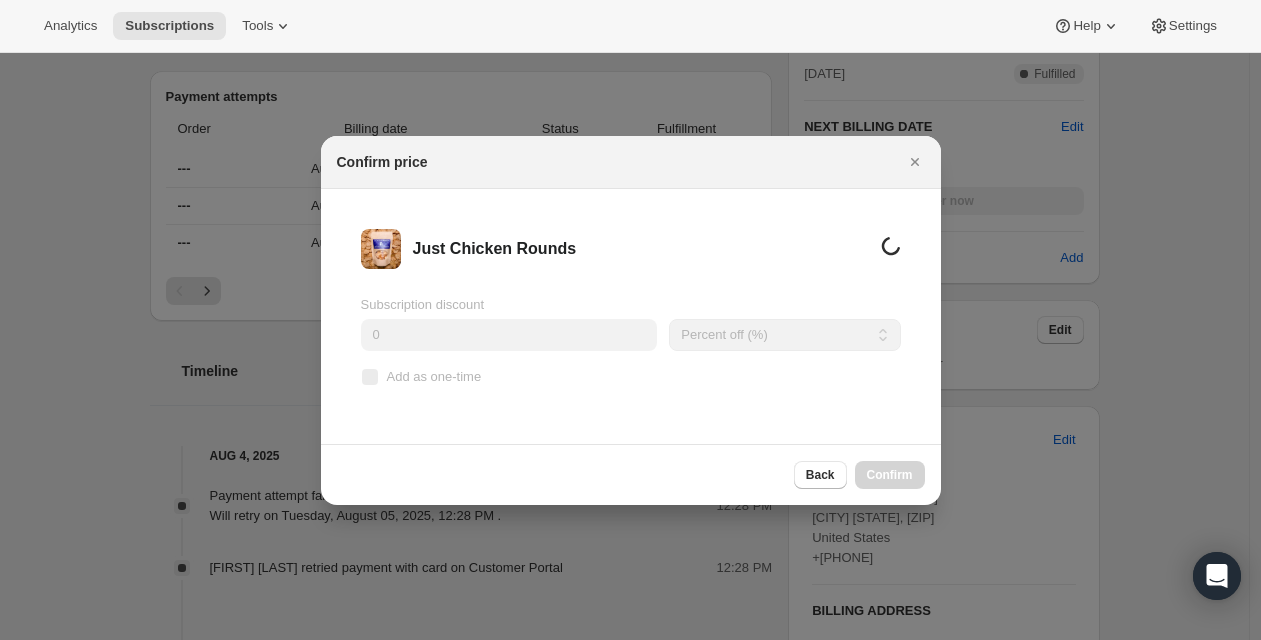 scroll, scrollTop: 605, scrollLeft: 0, axis: vertical 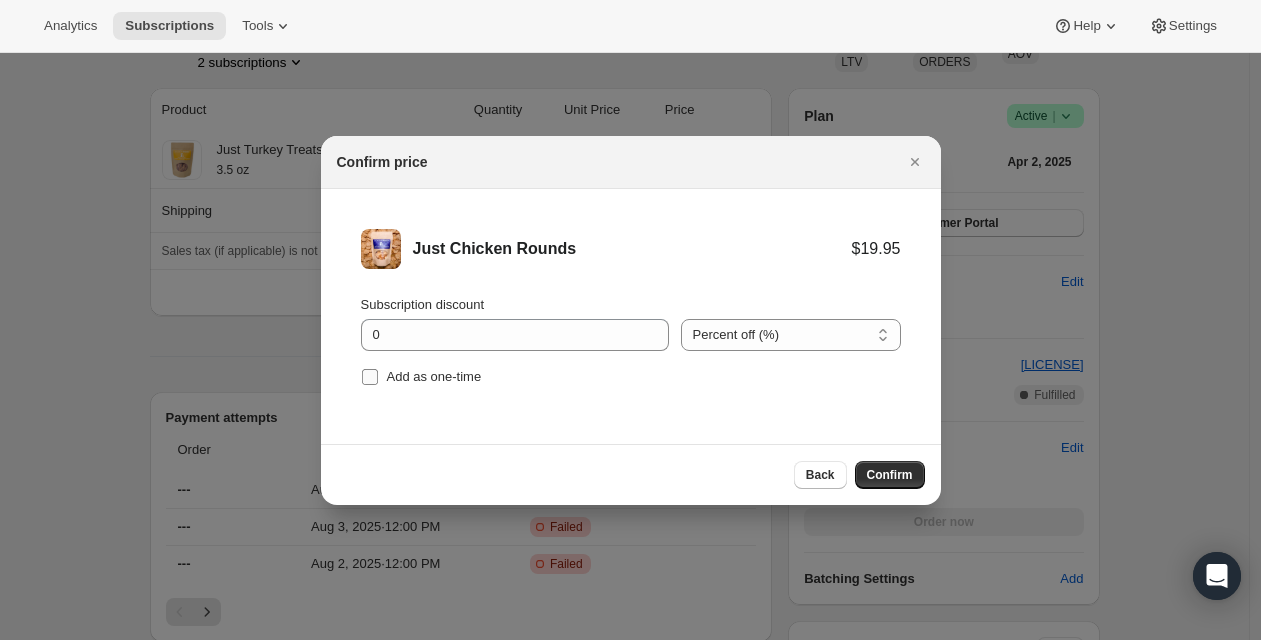 click on "Add as one-time" at bounding box center [434, 376] 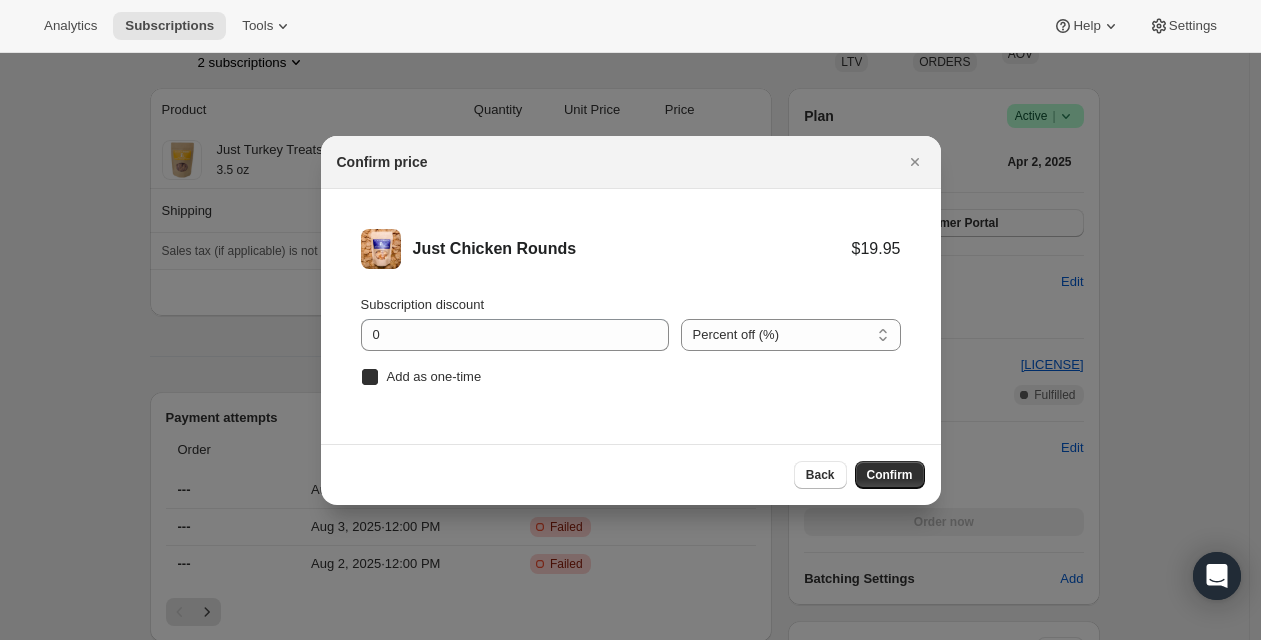 checkbox on "true" 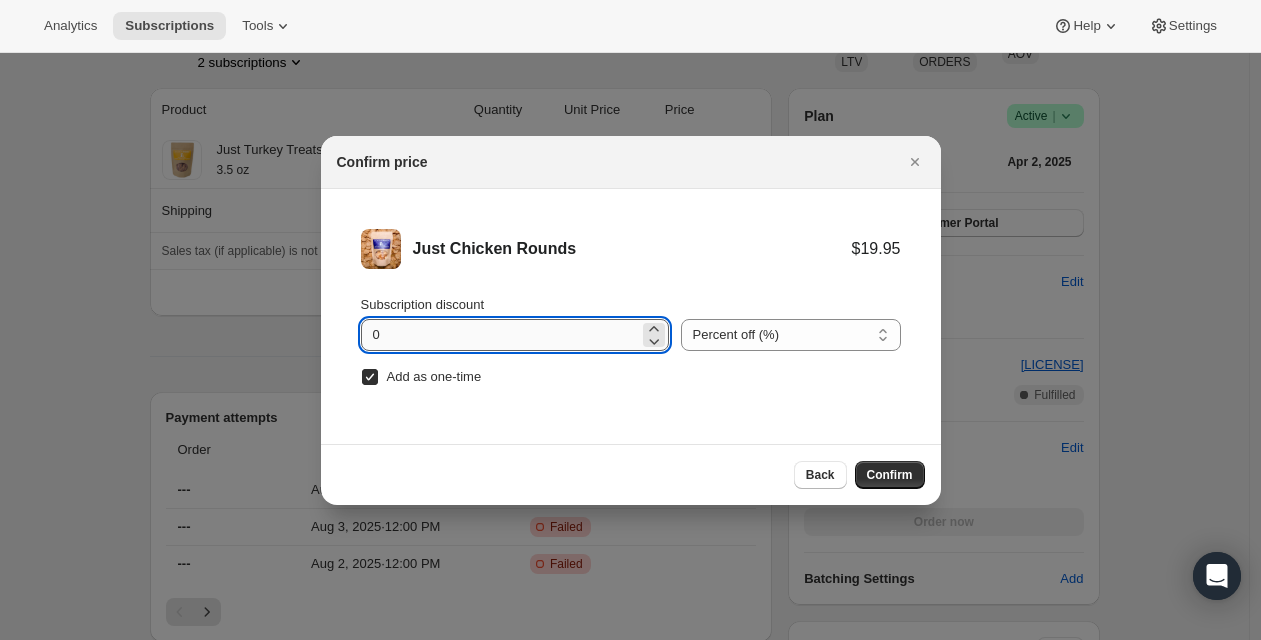 click on "0" at bounding box center (500, 335) 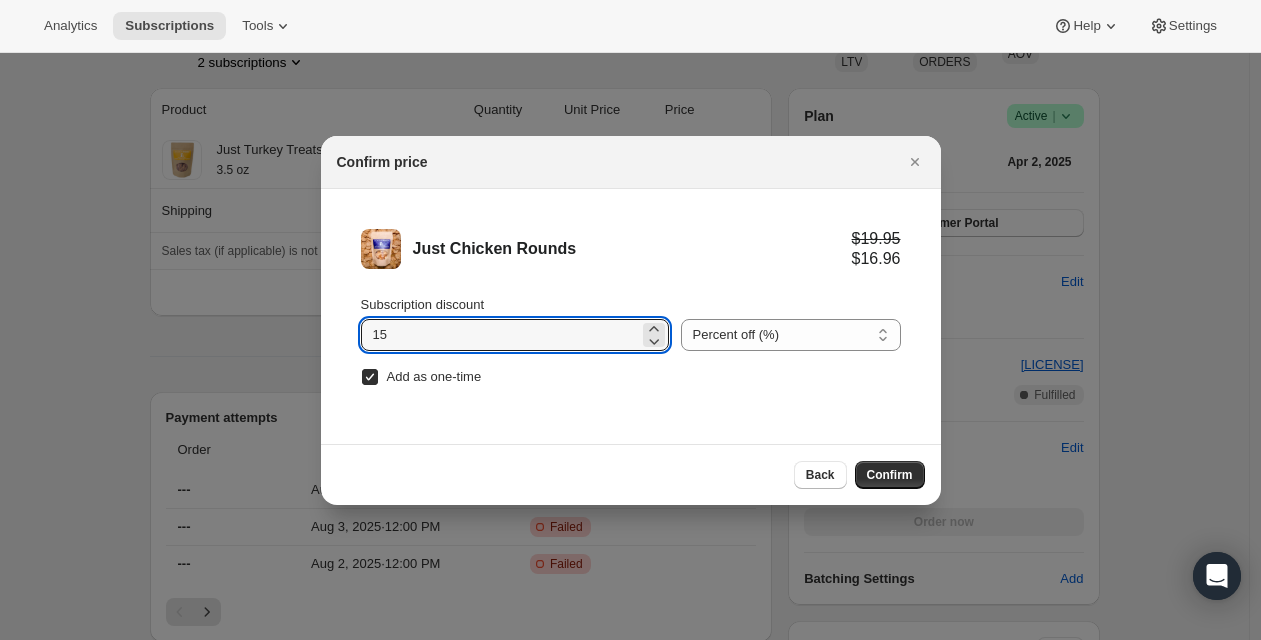 type on "15" 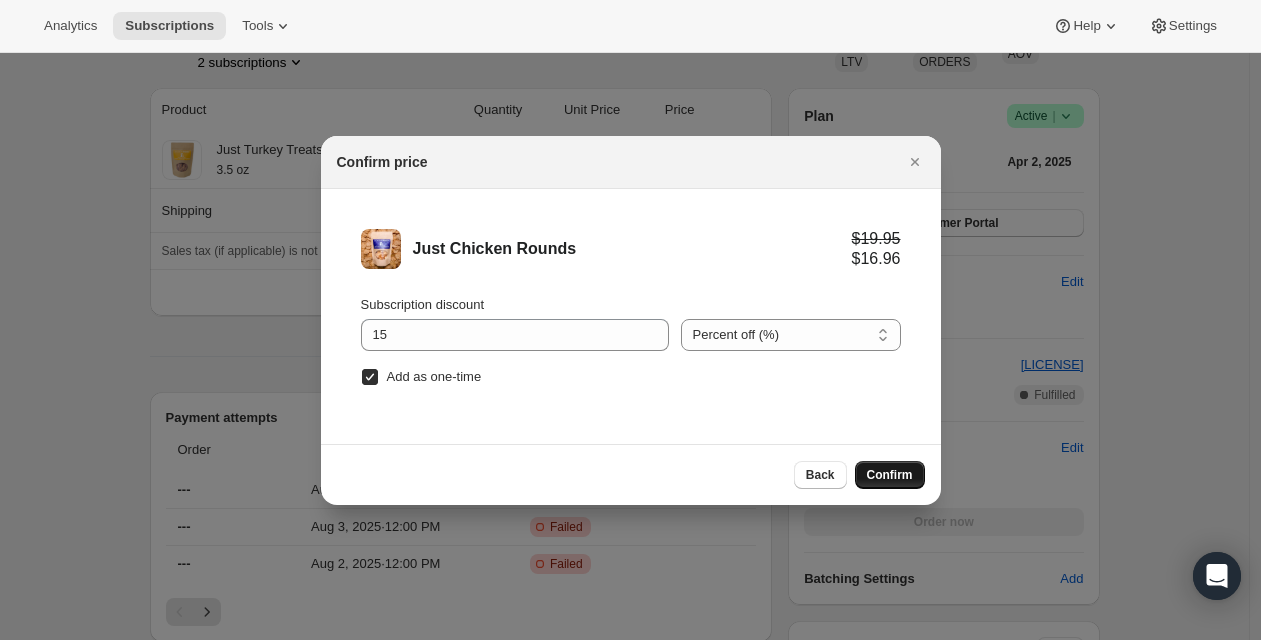 click on "Confirm" at bounding box center [890, 475] 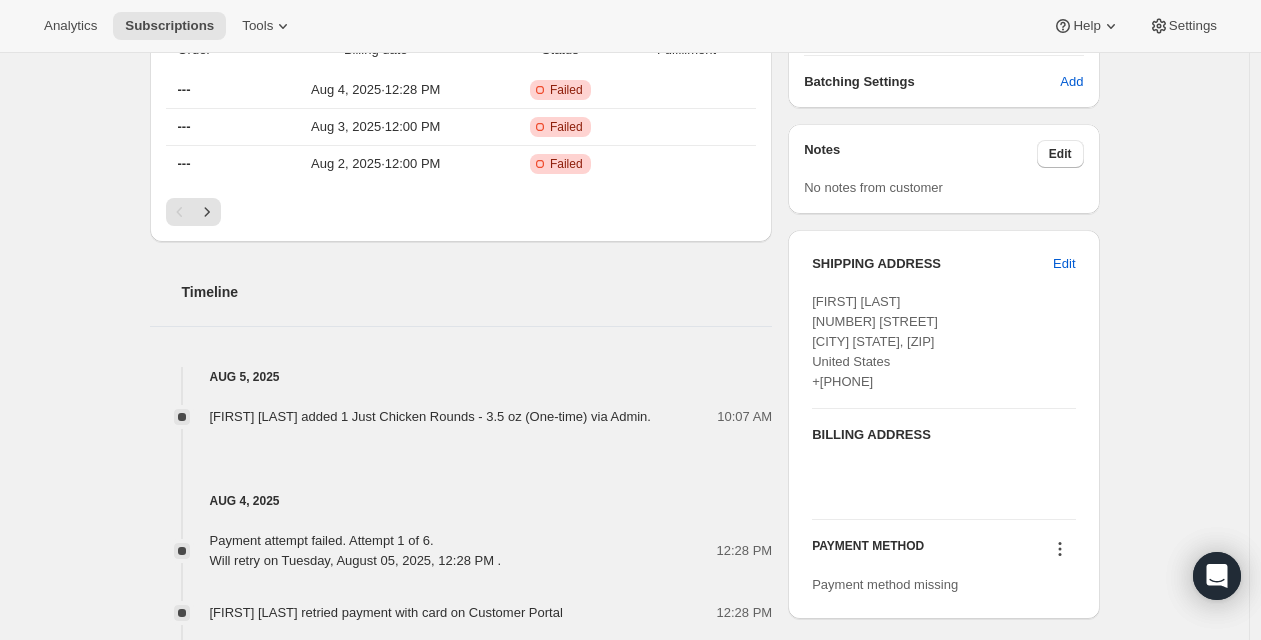 scroll, scrollTop: 1523, scrollLeft: 0, axis: vertical 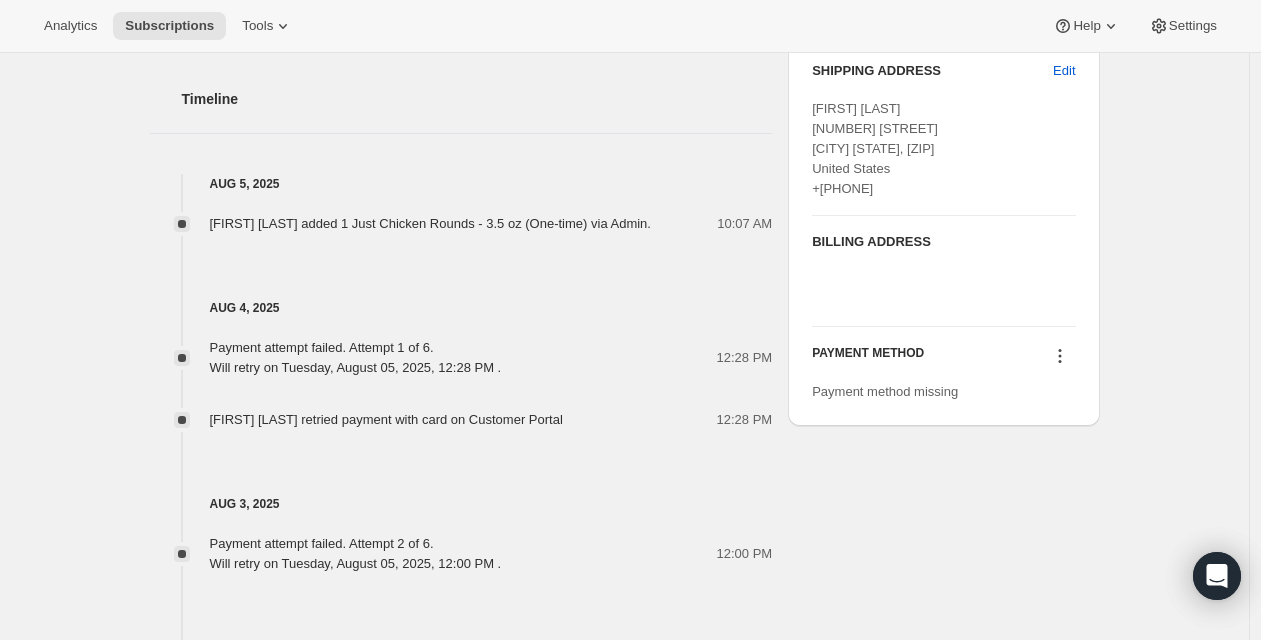 click 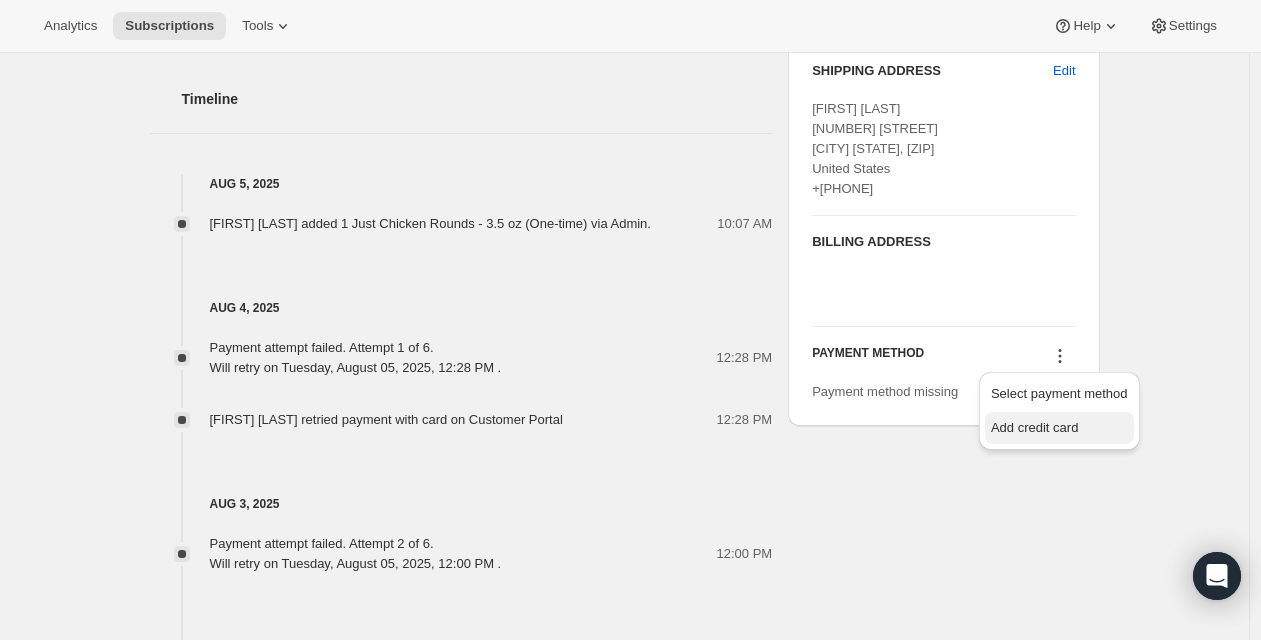 click on "Add credit card" at bounding box center [1034, 427] 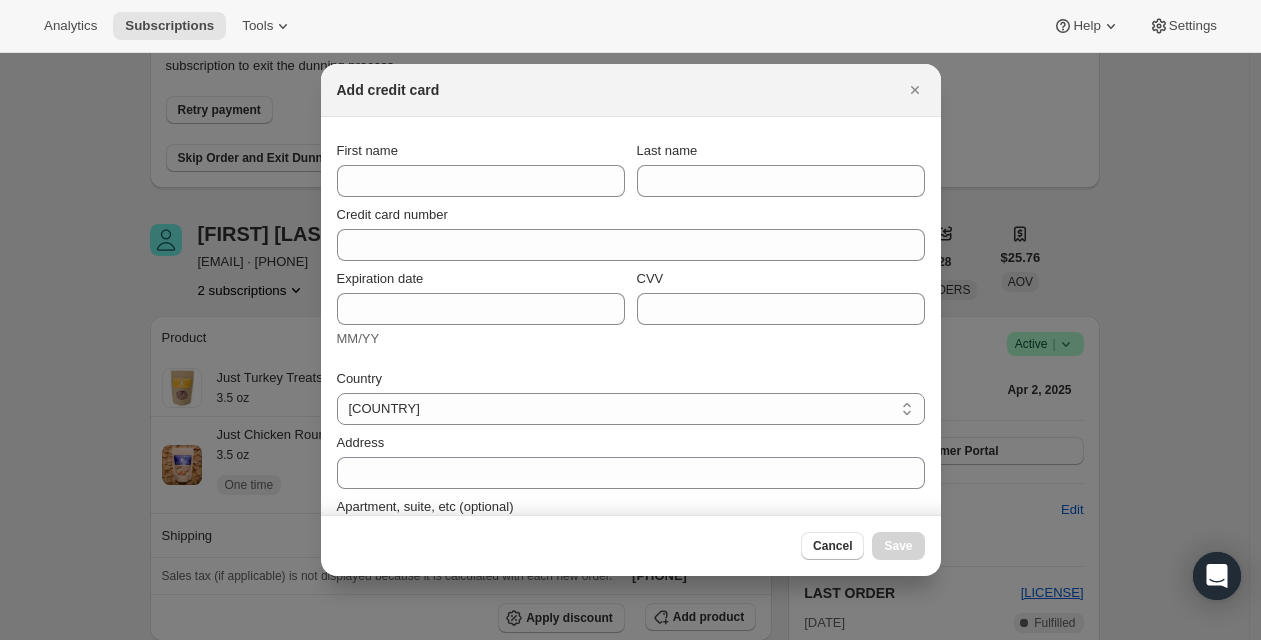 scroll, scrollTop: 0, scrollLeft: 0, axis: both 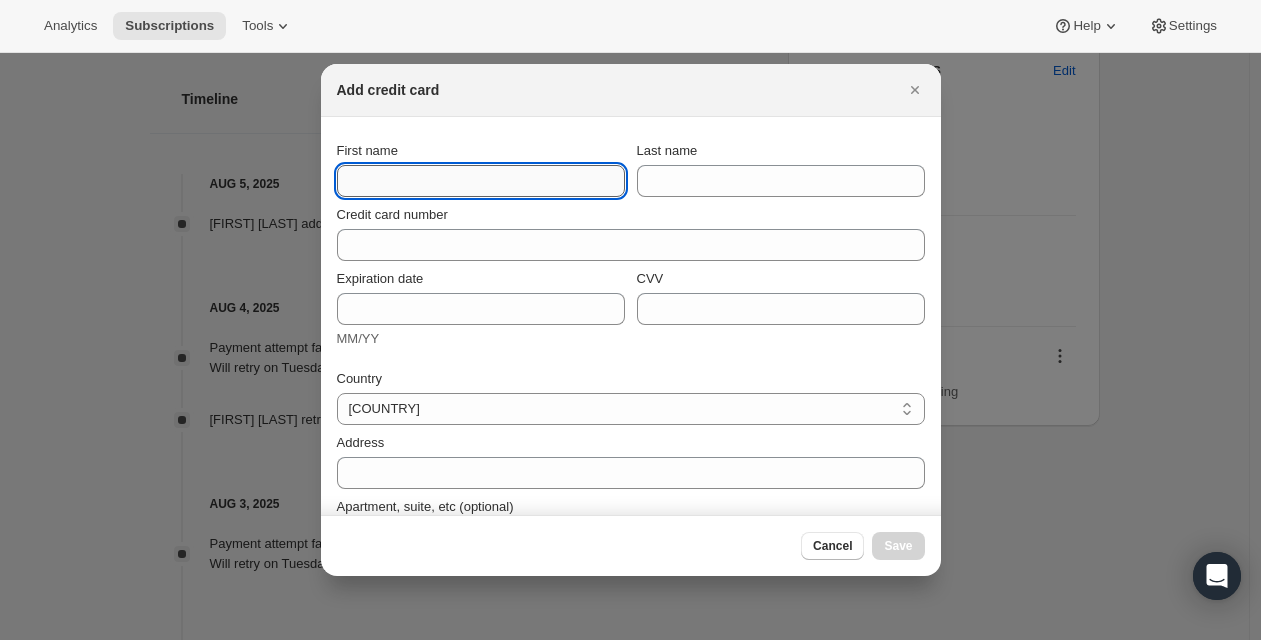 click on "First name" at bounding box center (481, 181) 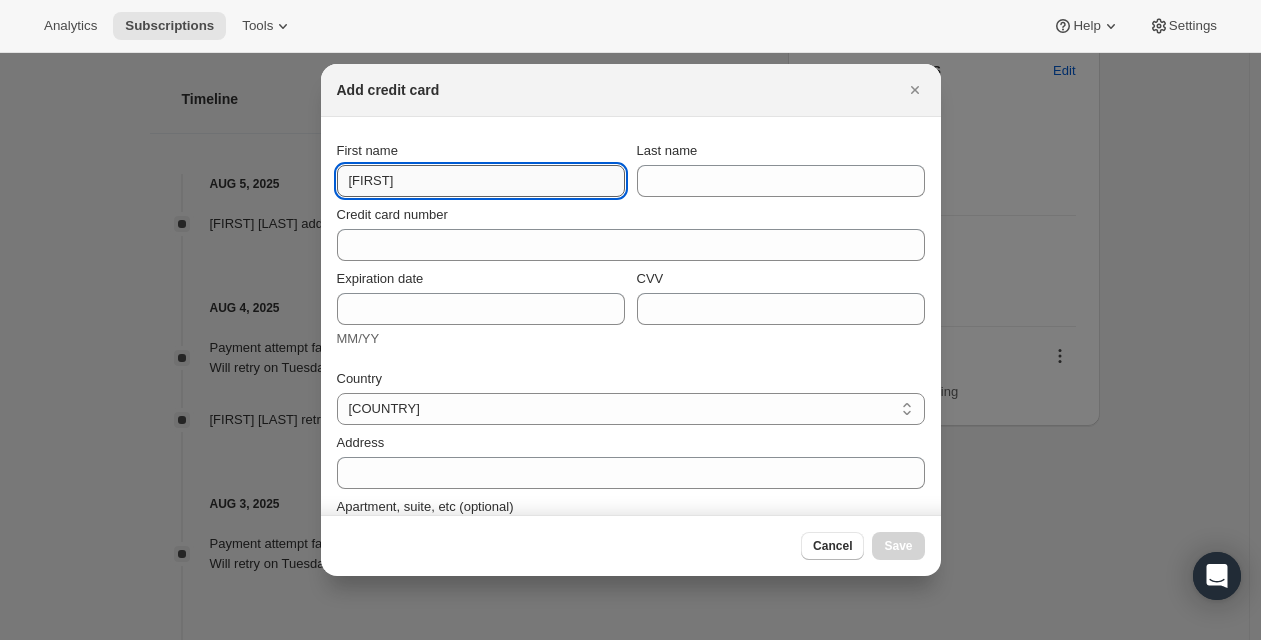 type on "[FIRST]" 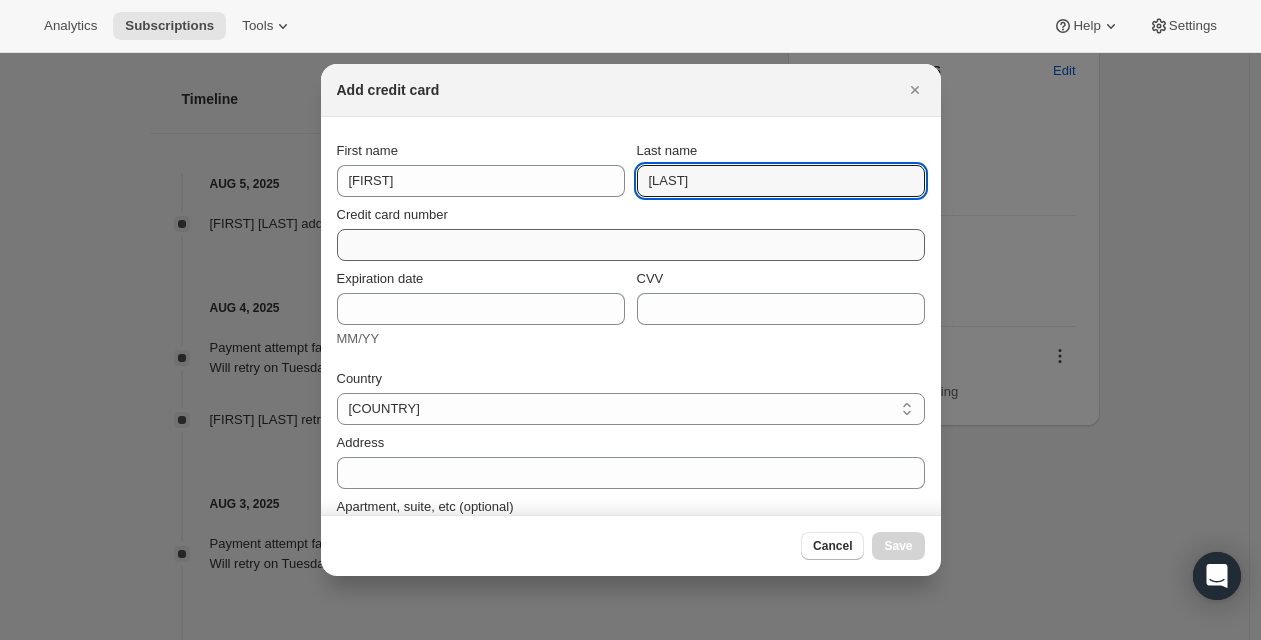 type on "[LAST]" 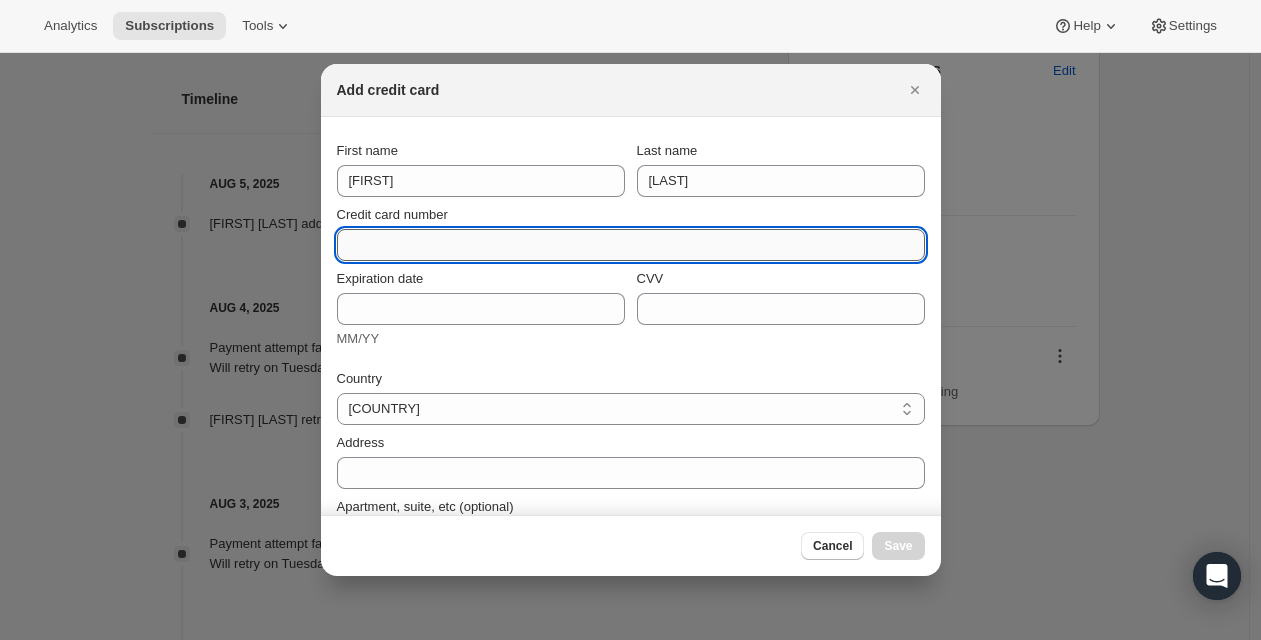 click on "Credit card number" at bounding box center [623, 245] 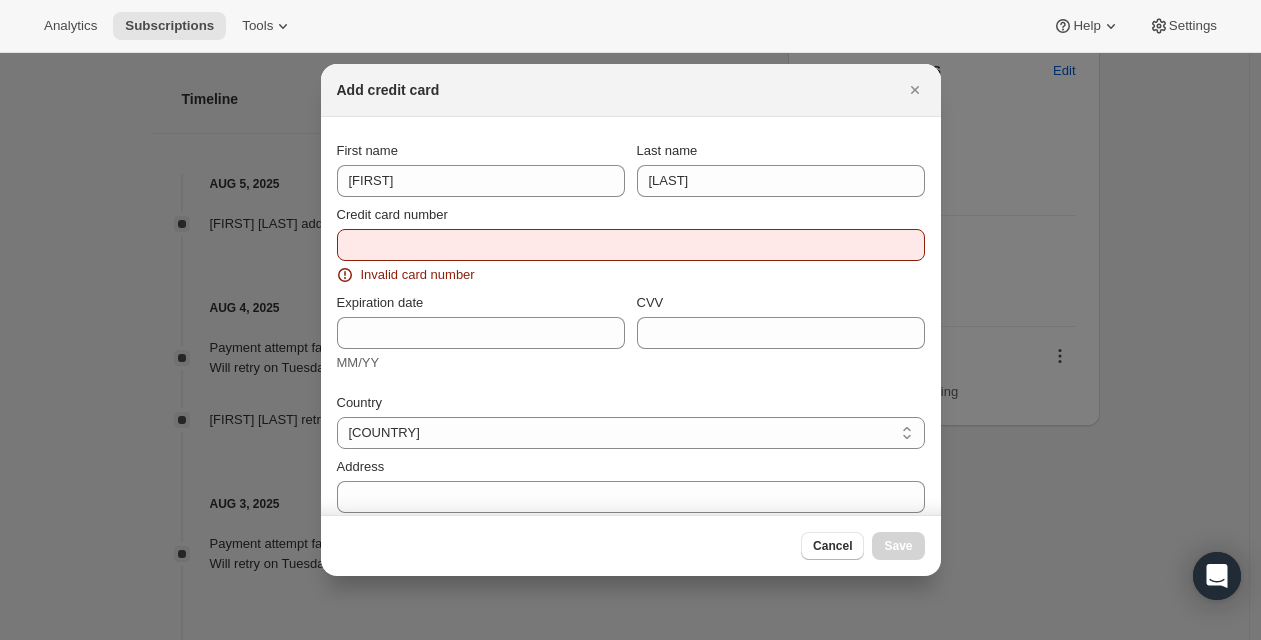 drag, startPoint x: 550, startPoint y: 83, endPoint x: 512, endPoint y: 112, distance: 47.801674 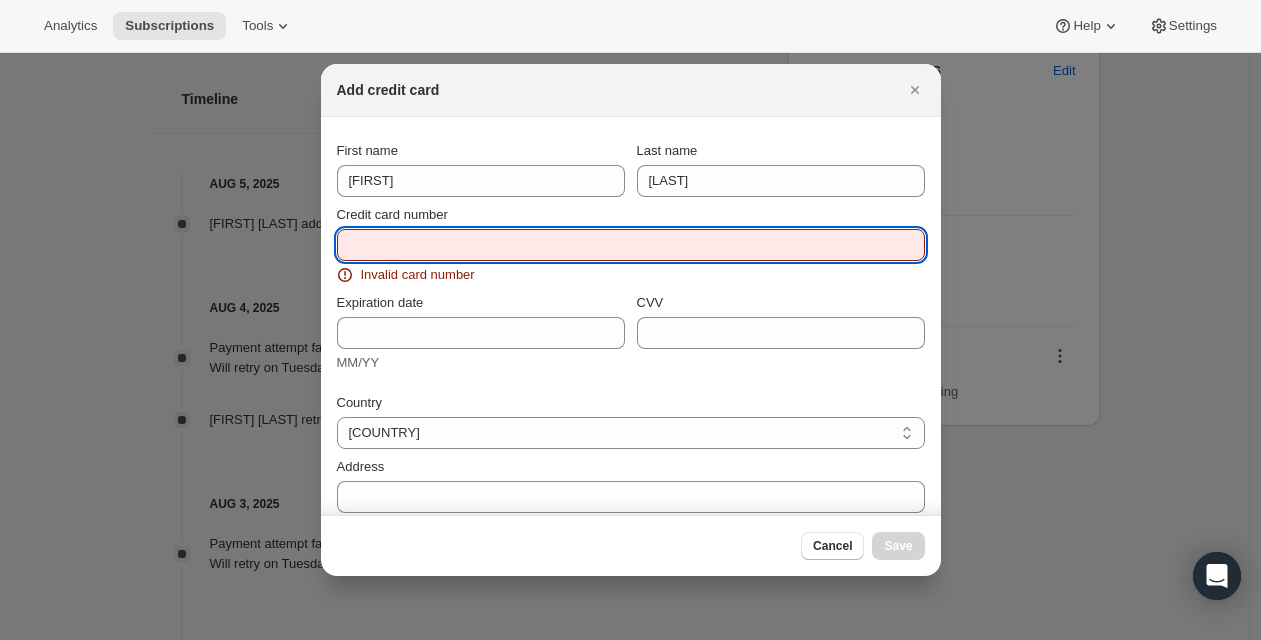 click on "Credit card number" at bounding box center [623, 245] 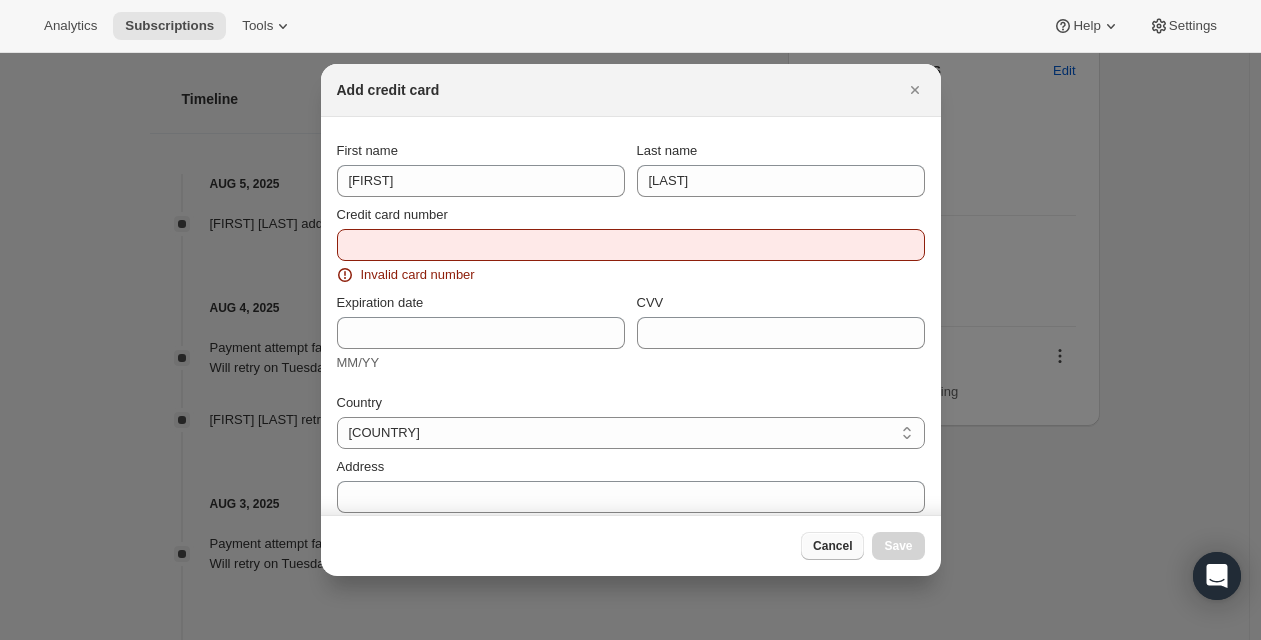 click on "Cancel" at bounding box center (832, 546) 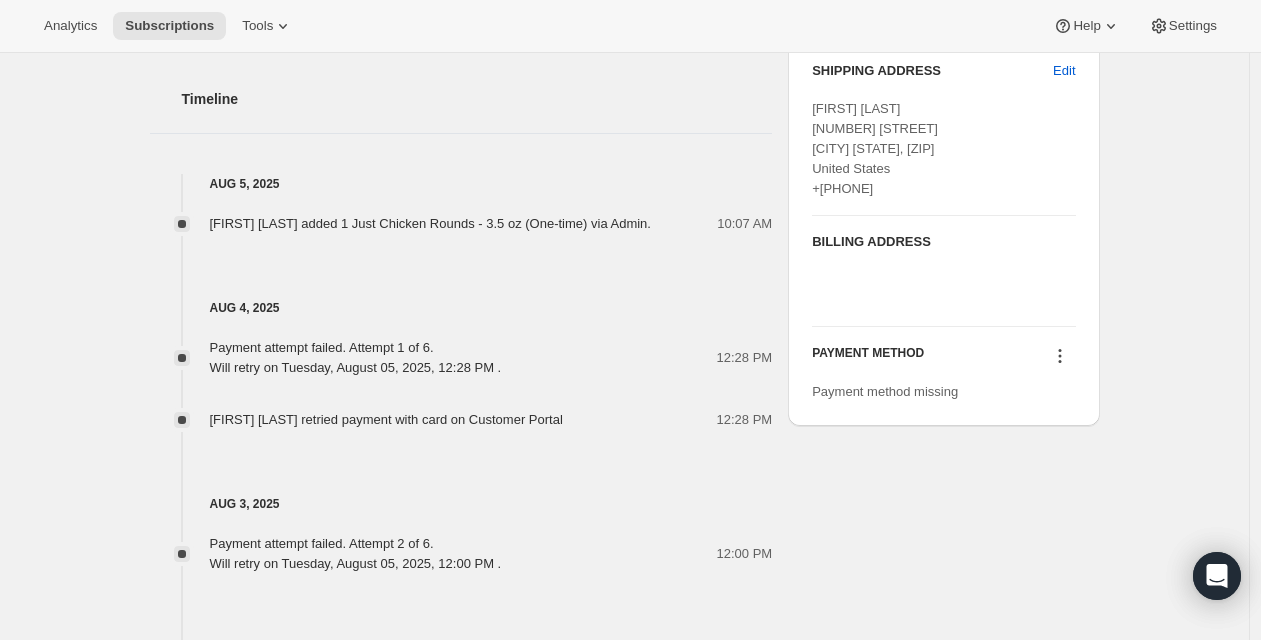 click 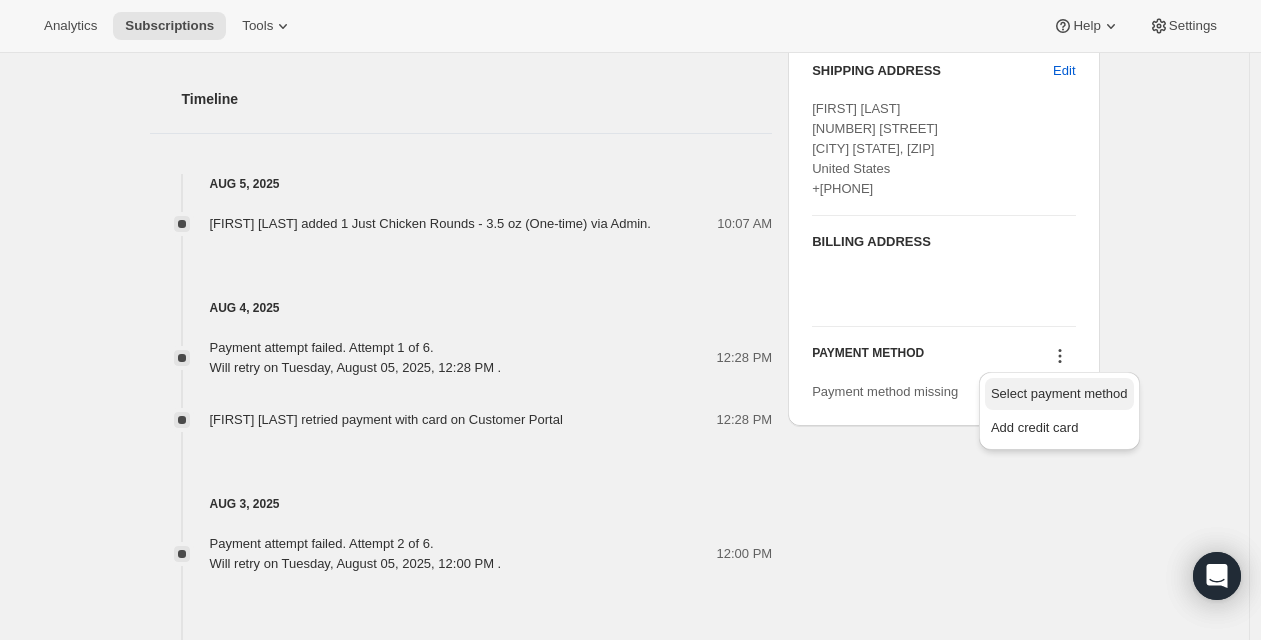 click on "Select payment method" at bounding box center [1059, 393] 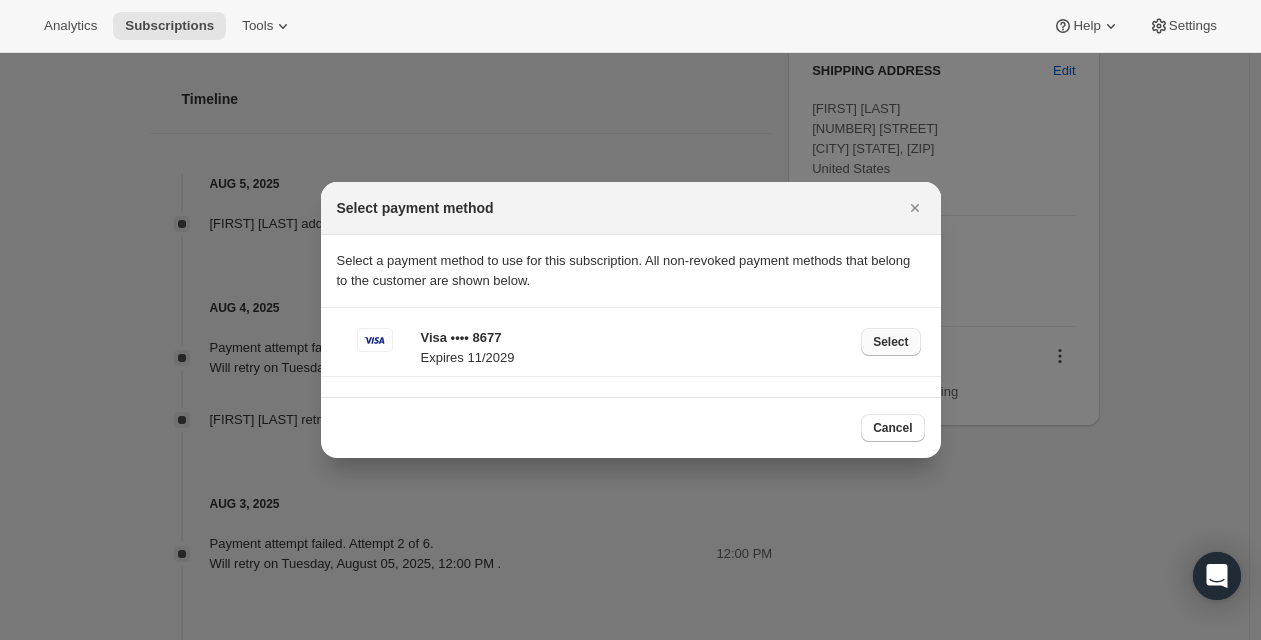 click on "Select" at bounding box center [890, 342] 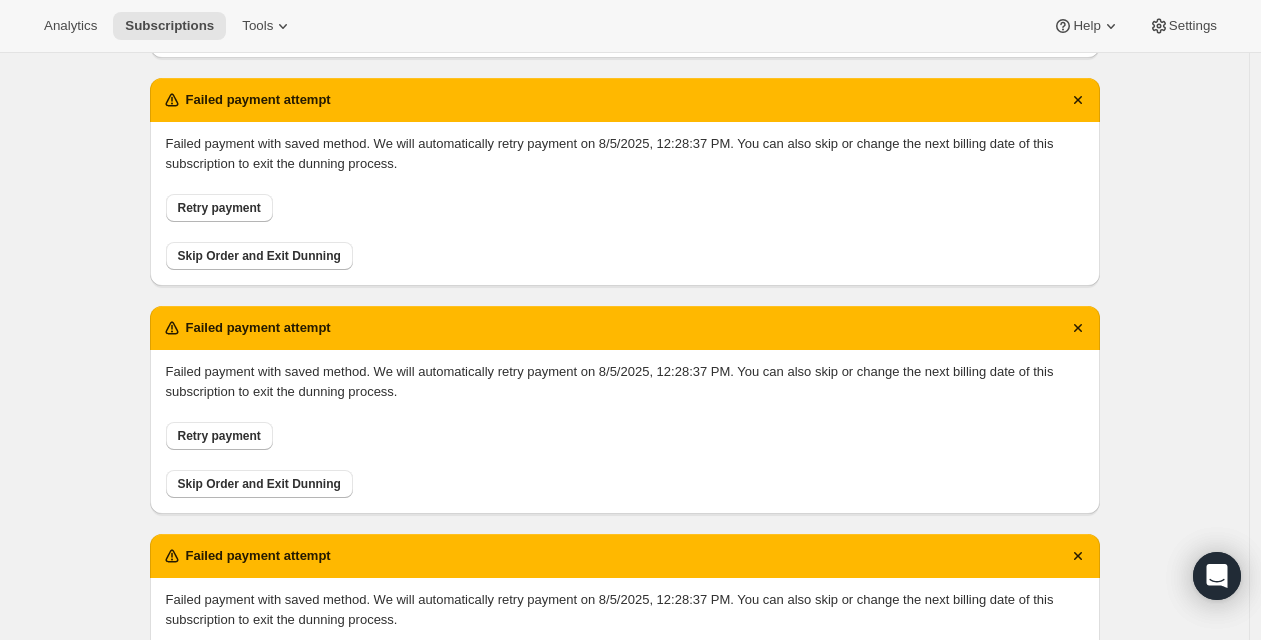 scroll, scrollTop: 0, scrollLeft: 0, axis: both 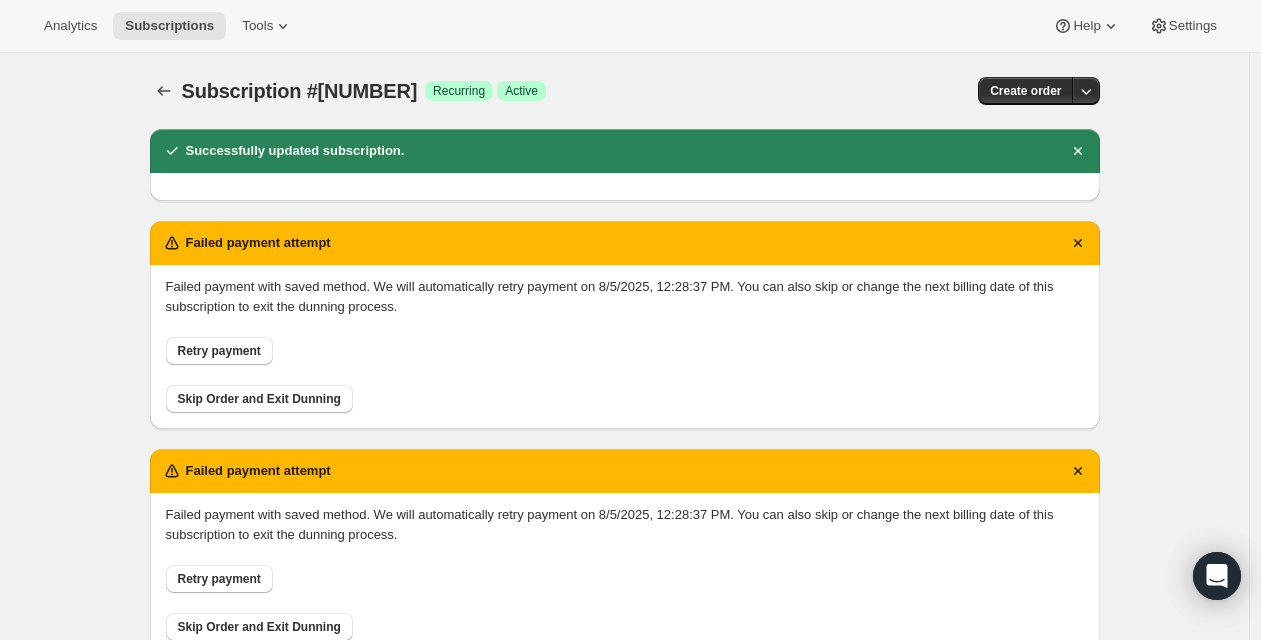 click on "Retry payment" at bounding box center [219, 351] 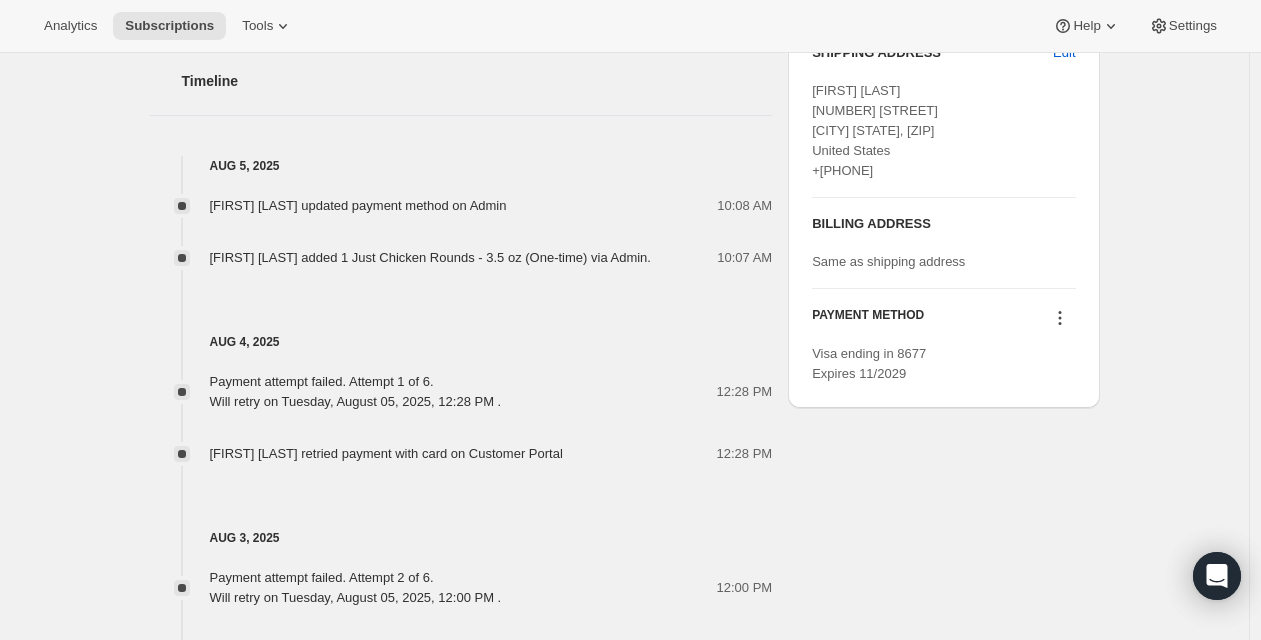 scroll, scrollTop: 725, scrollLeft: 0, axis: vertical 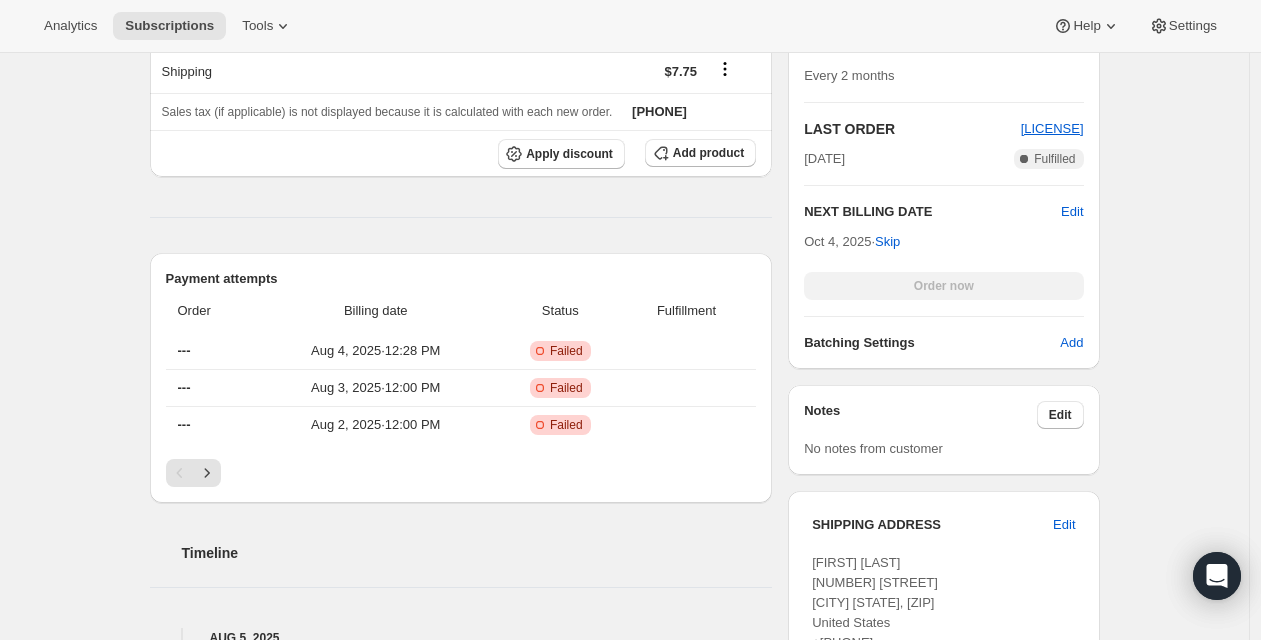 click on "Subscription #[NUMBER]. This page is ready Subscription #[NUMBER] Success Recurring Success Active Create order Retrying payment method This may take some time. Refresh the page to see if payment was successful. Failed payment attempt Failed payment with saved method. We will automatically retry payment on 8/5/2025, 12:28:37 PM. You can also skip or change the next billing date of this subscription to exit the dunning process.  Retry payment Skip Order and Exit Dunning [FIRST] [LAST] · +[PHONE] 2 subscriptions $[AMOUNT] LTV 28 ORDERS $[AMOUNT] AOV Product Quantity Unit Price Price Just Turkey Treats 3.5 oz 2 $[PRICE] $[PRICE] $[PRICE] $[PRICE] Just Chicken Rounds 3.5 oz One time 1 $[PRICE] $[PRICE] $[PRICE] $[PRICE] Shipping $[PRICE] Sales tax (if applicable) is not displayed because it is calculated with each new order.   $[AMOUNT] Apply discount Add product Payment attempts Order Billing date Status Fulfillment --- Aug 4, 2025  ·  12:28 PM Critical Incomplete Failed --- Aug 3, 2025  ·  Failed" at bounding box center [624, 399] 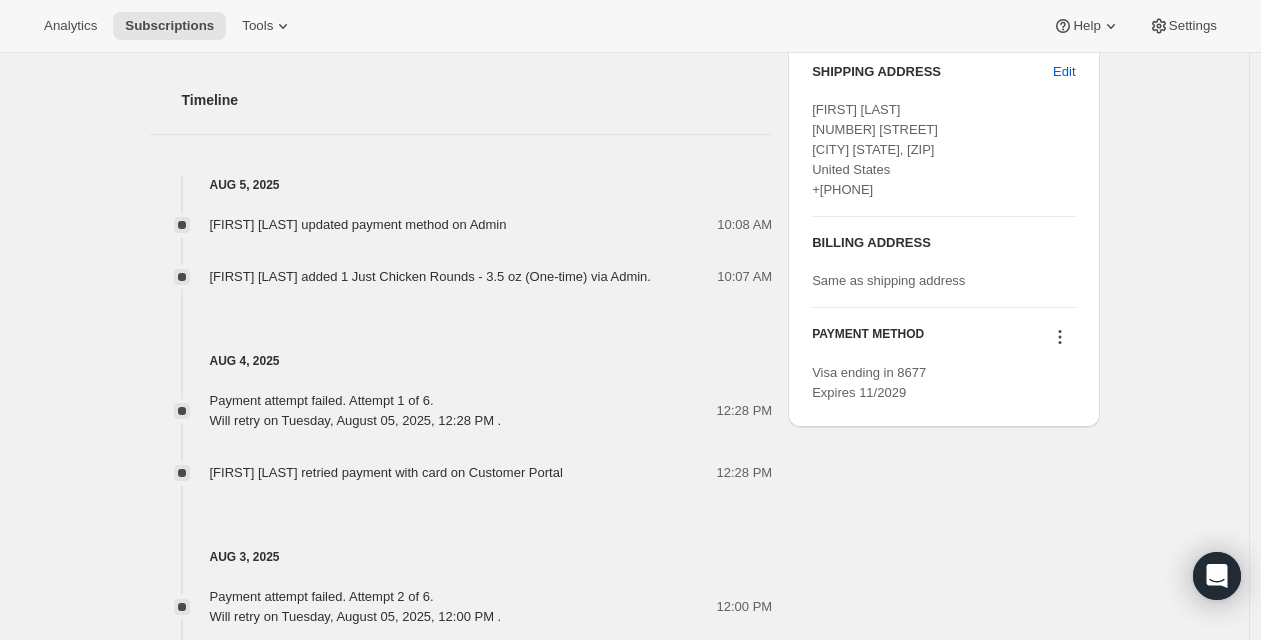 scroll, scrollTop: 867, scrollLeft: 0, axis: vertical 